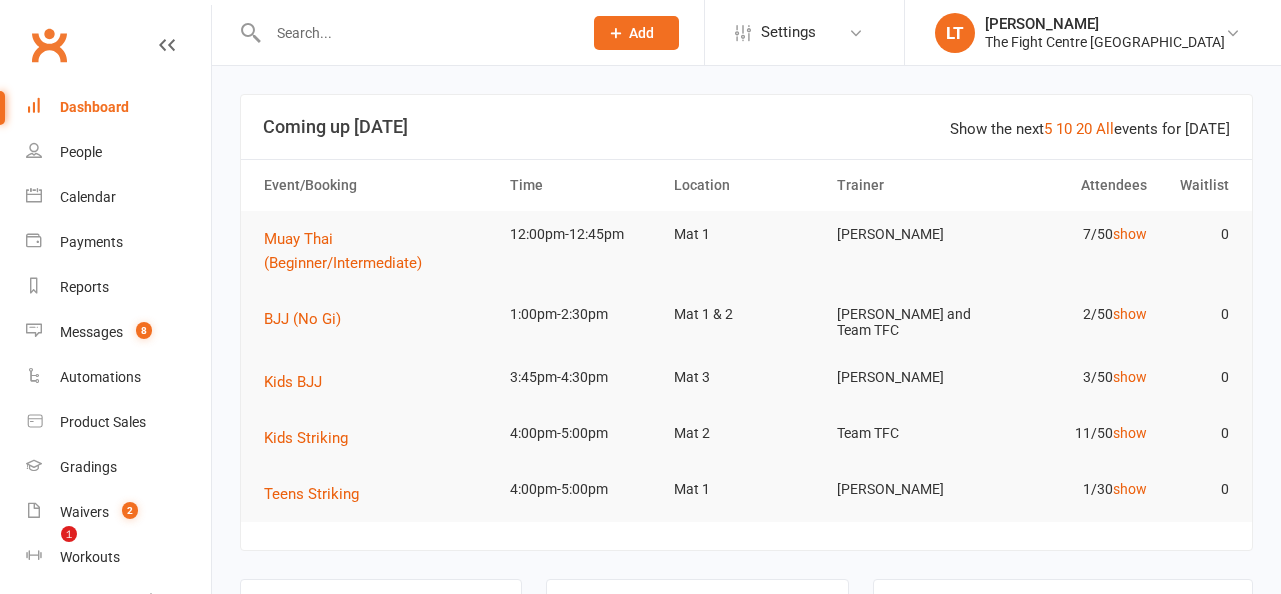 scroll, scrollTop: 0, scrollLeft: 0, axis: both 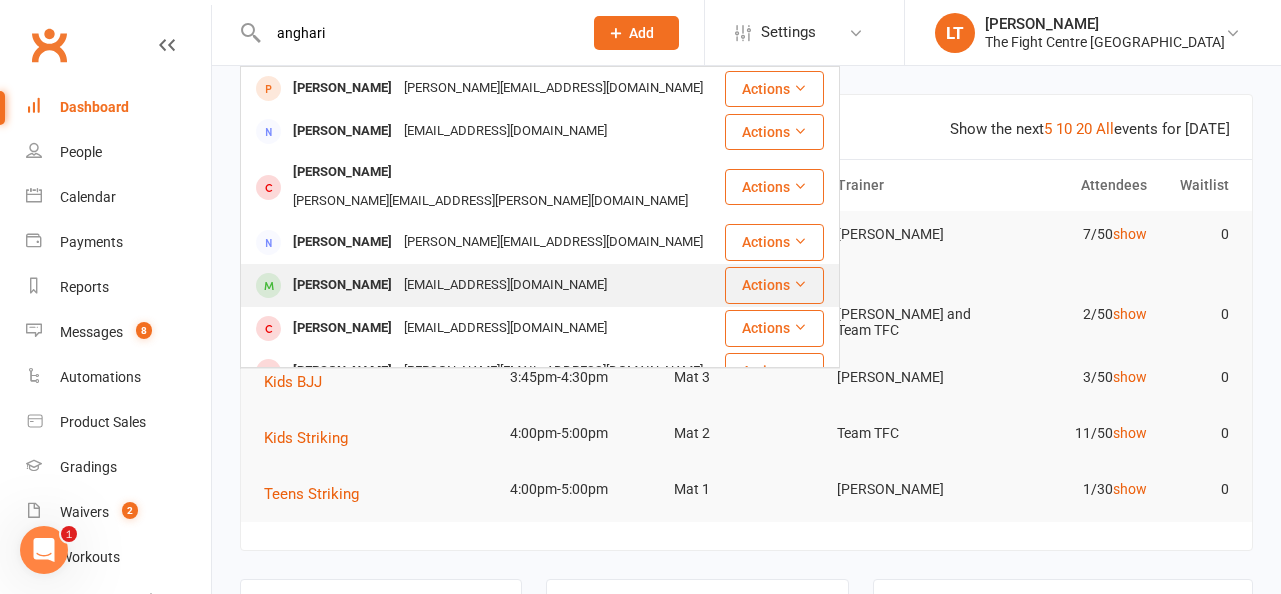 type on "anghari" 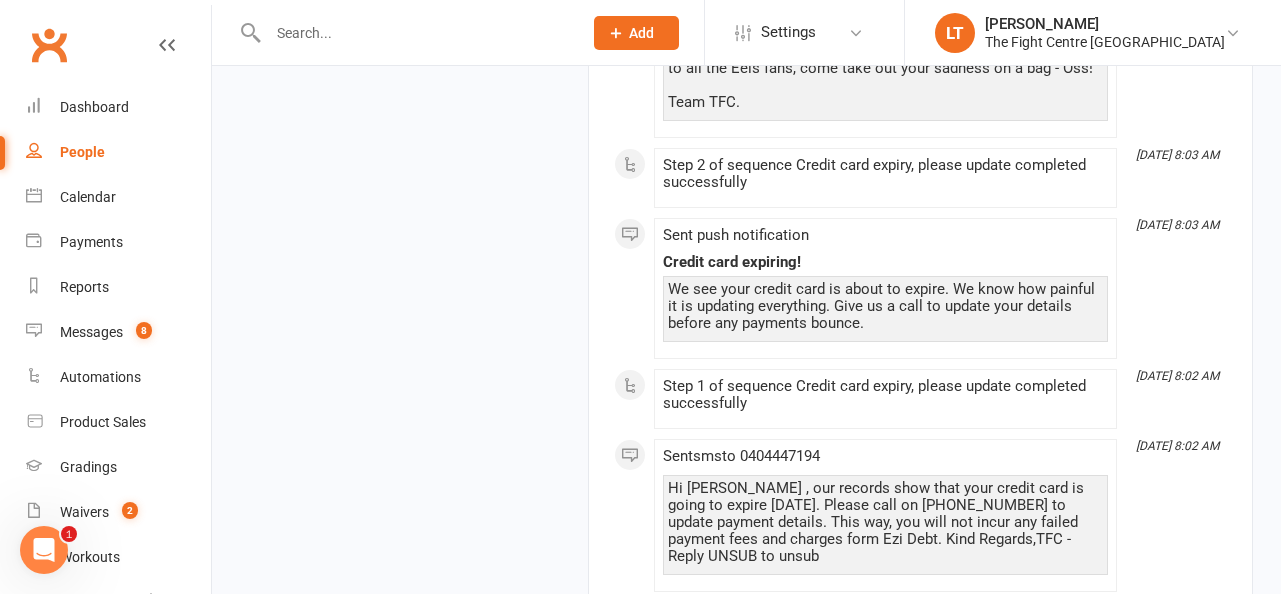 scroll, scrollTop: 2496, scrollLeft: 0, axis: vertical 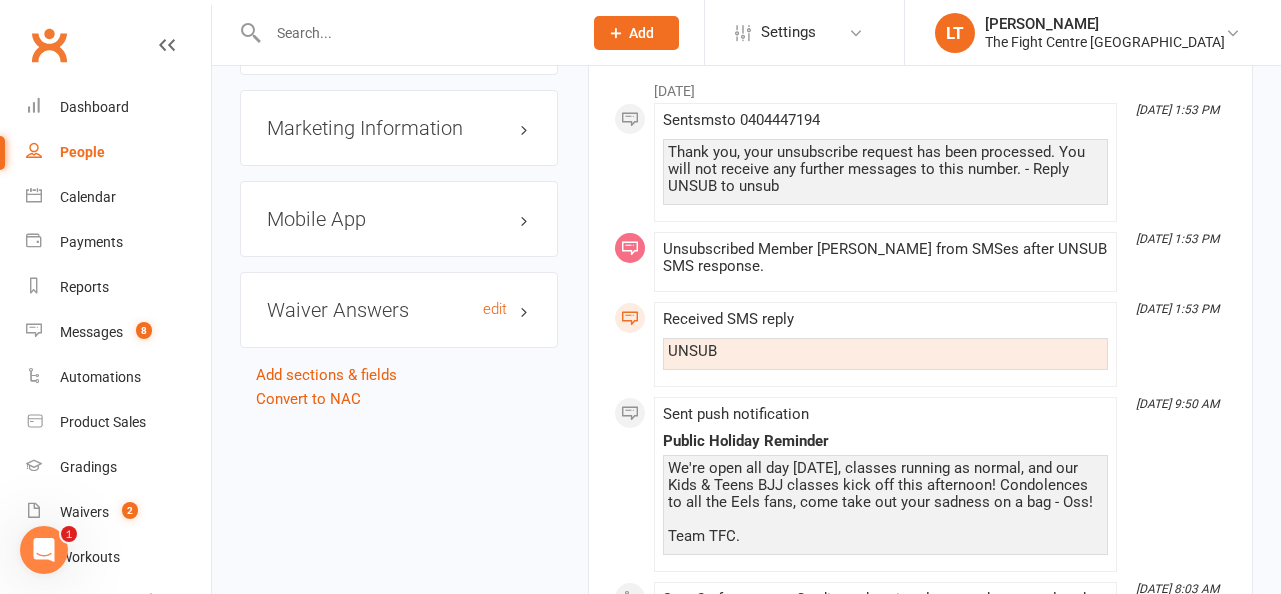 click on "Waiver Answers  edit" at bounding box center [399, 310] 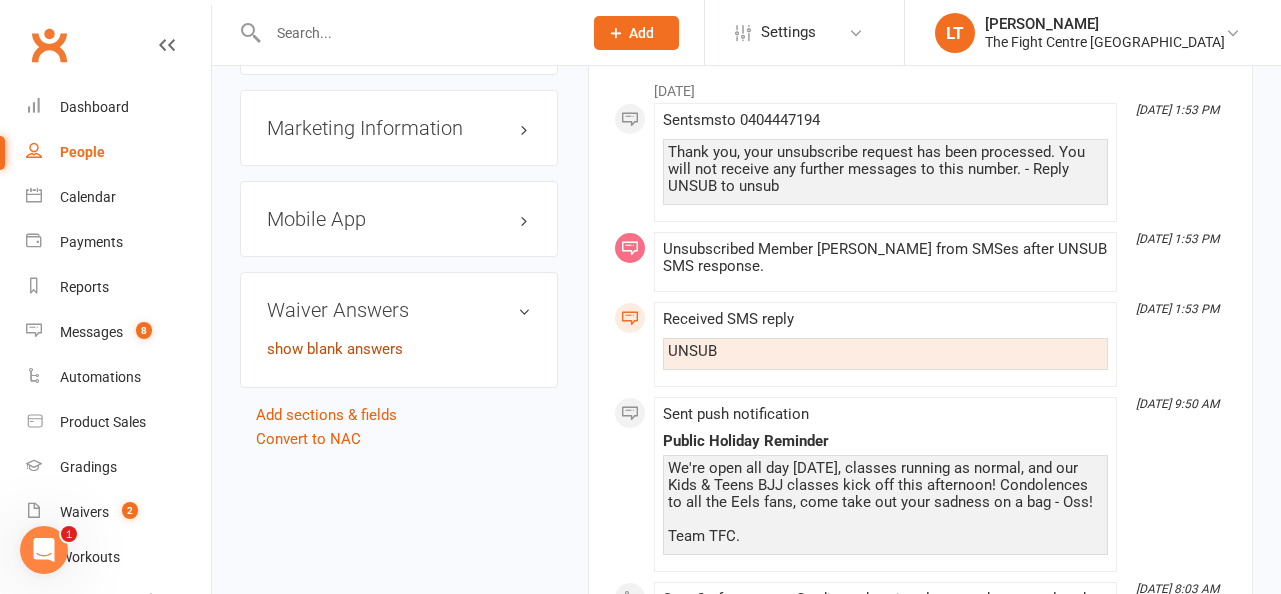 click on "show blank answers" at bounding box center (335, 349) 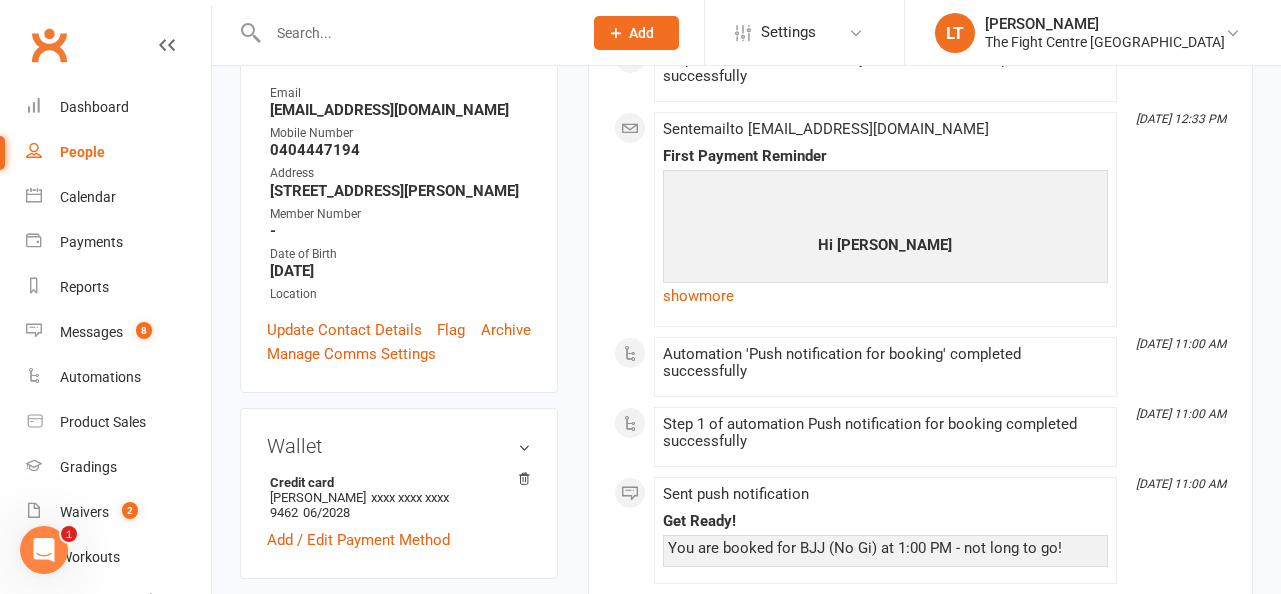 scroll, scrollTop: 169, scrollLeft: 0, axis: vertical 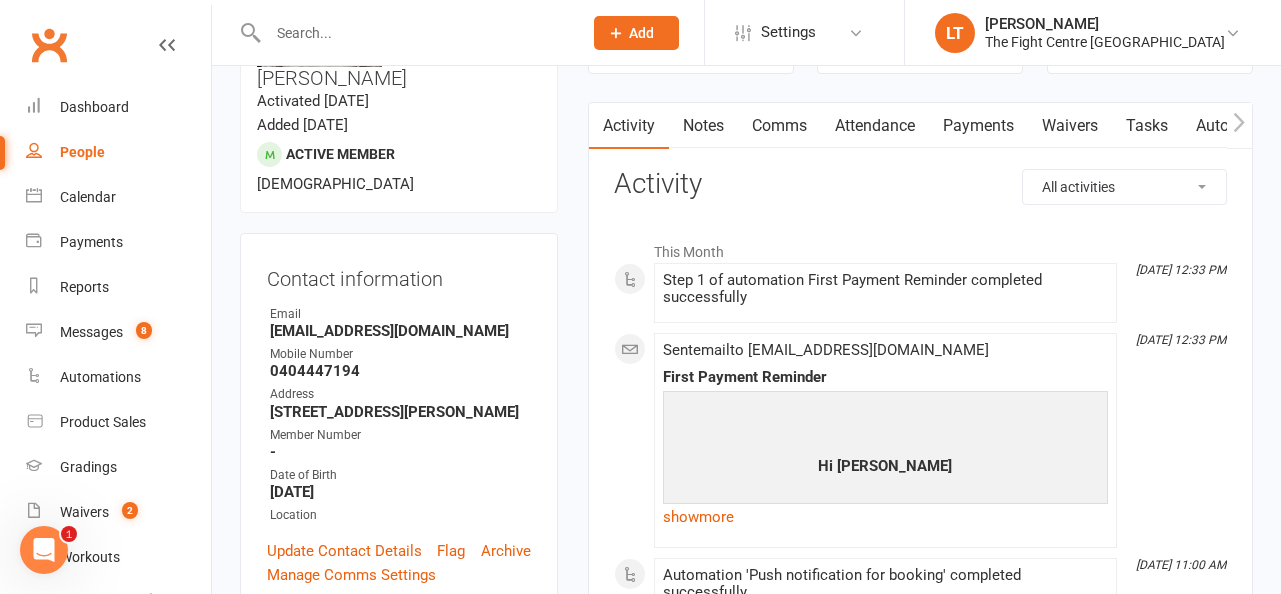 click on "Comms" at bounding box center [779, 126] 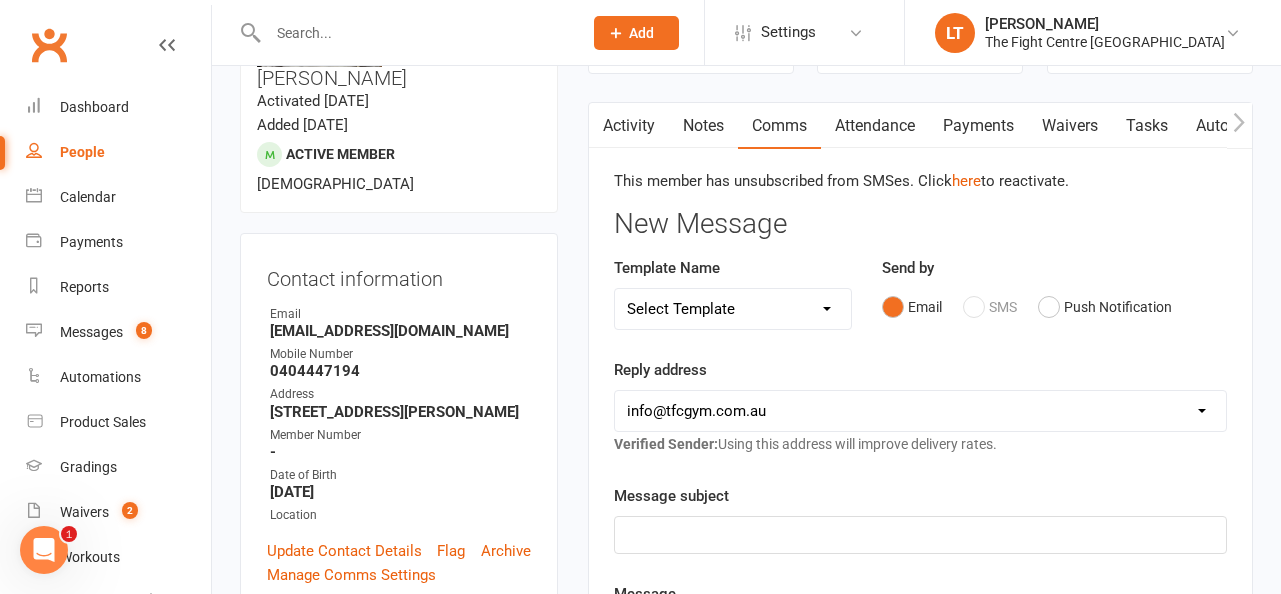 click on "Waivers" at bounding box center [1070, 126] 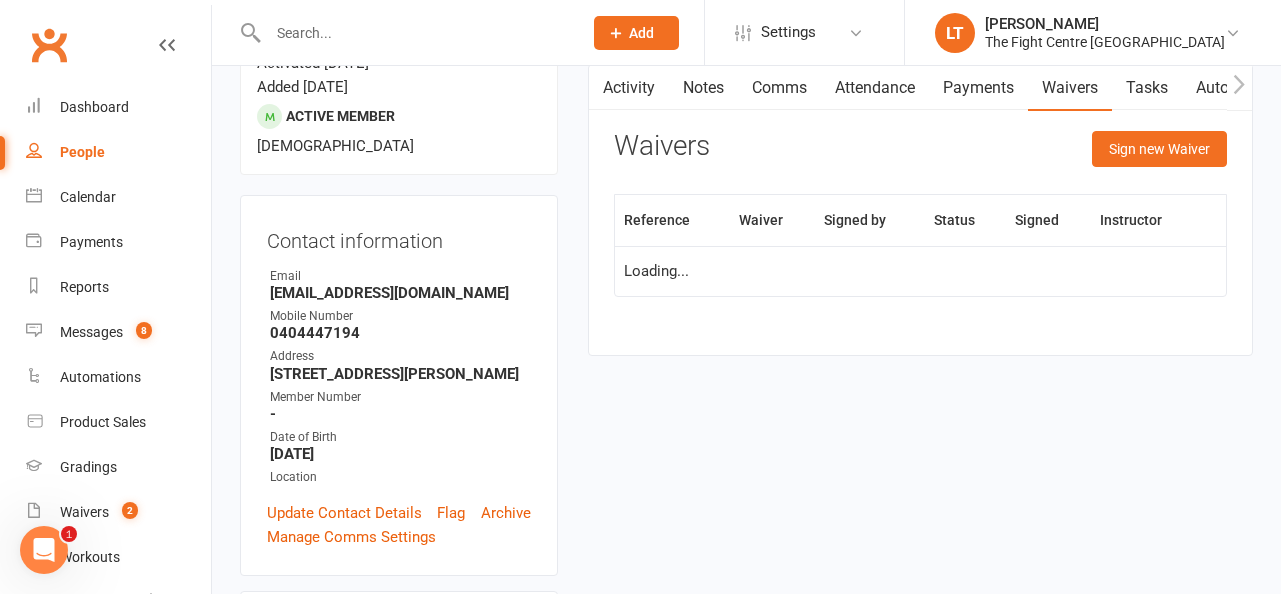 scroll, scrollTop: 211, scrollLeft: 0, axis: vertical 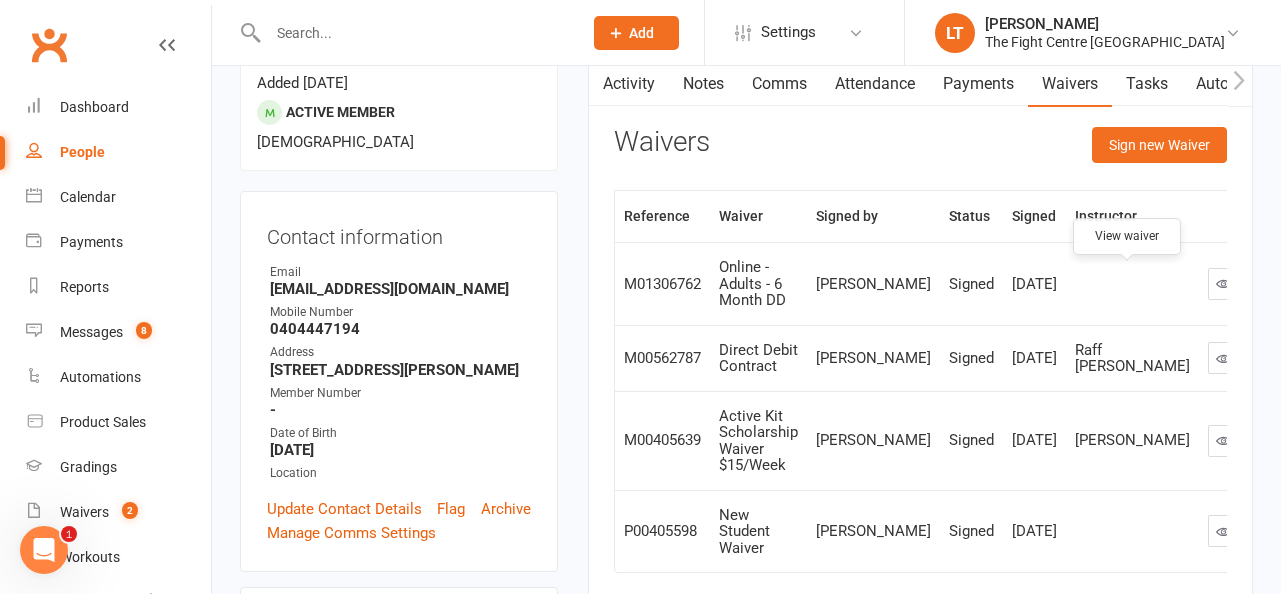 click at bounding box center (1223, 283) 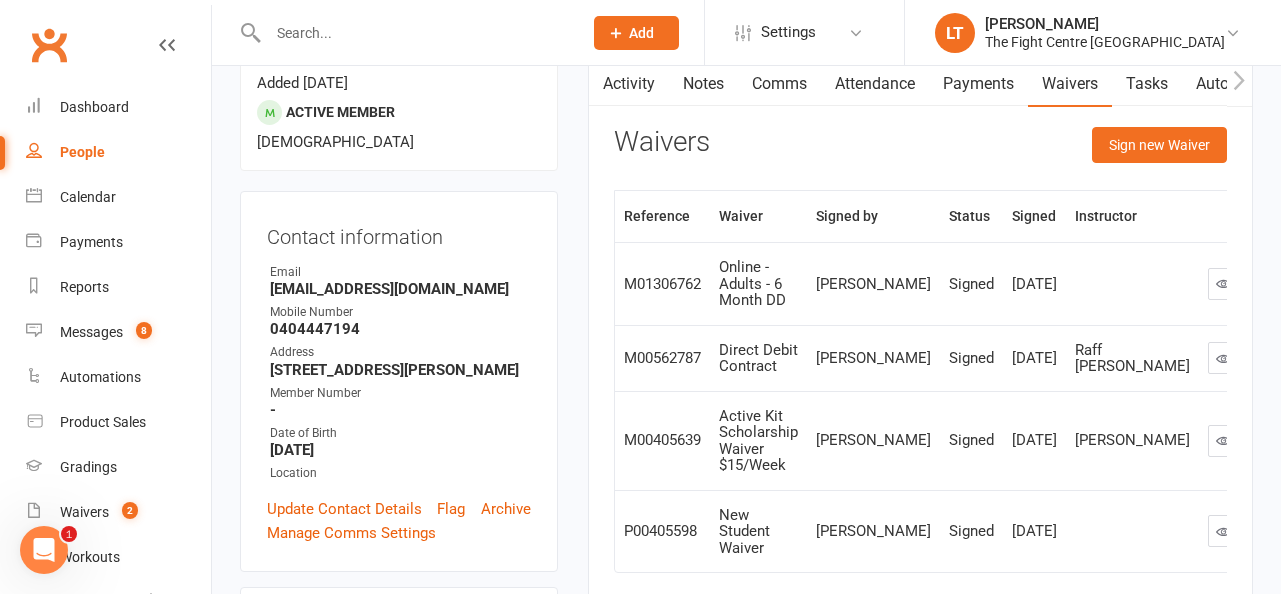 click at bounding box center [404, 32] 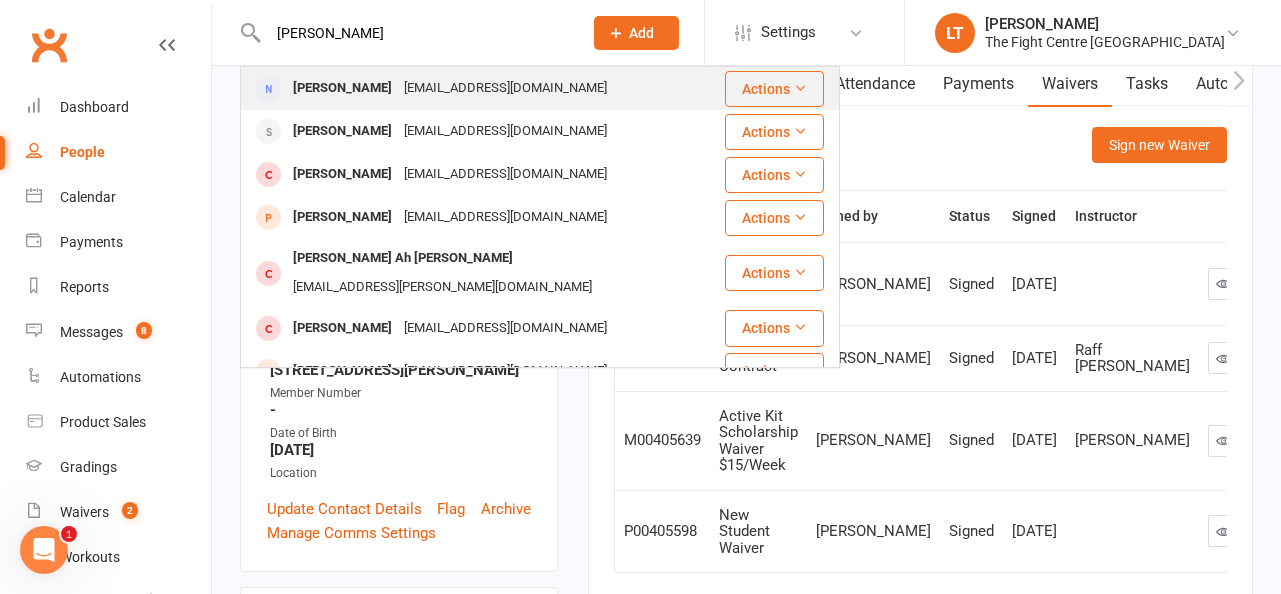 type on "sam sleiman" 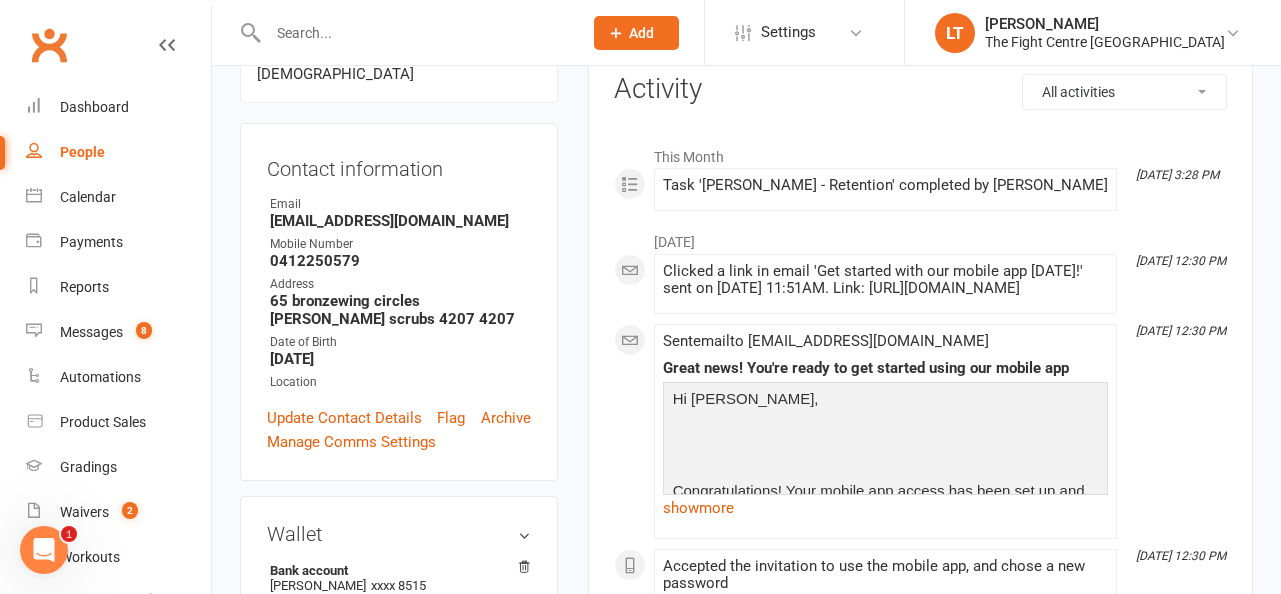 scroll, scrollTop: 371, scrollLeft: 0, axis: vertical 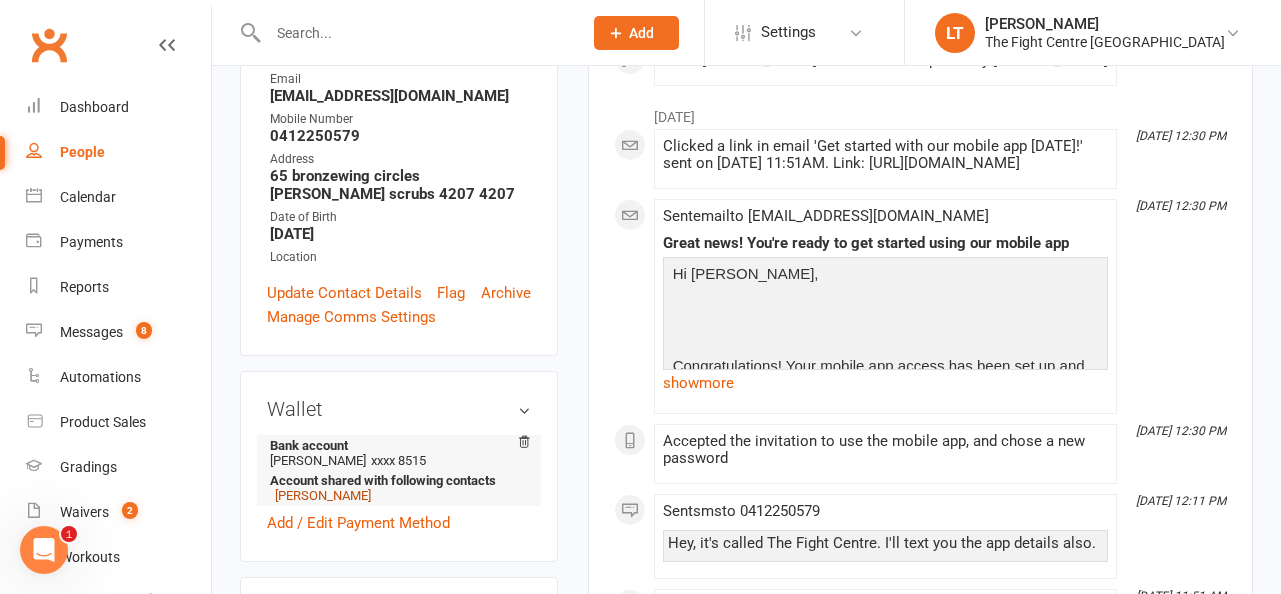 click on "Zayne Sleiman" at bounding box center [323, 495] 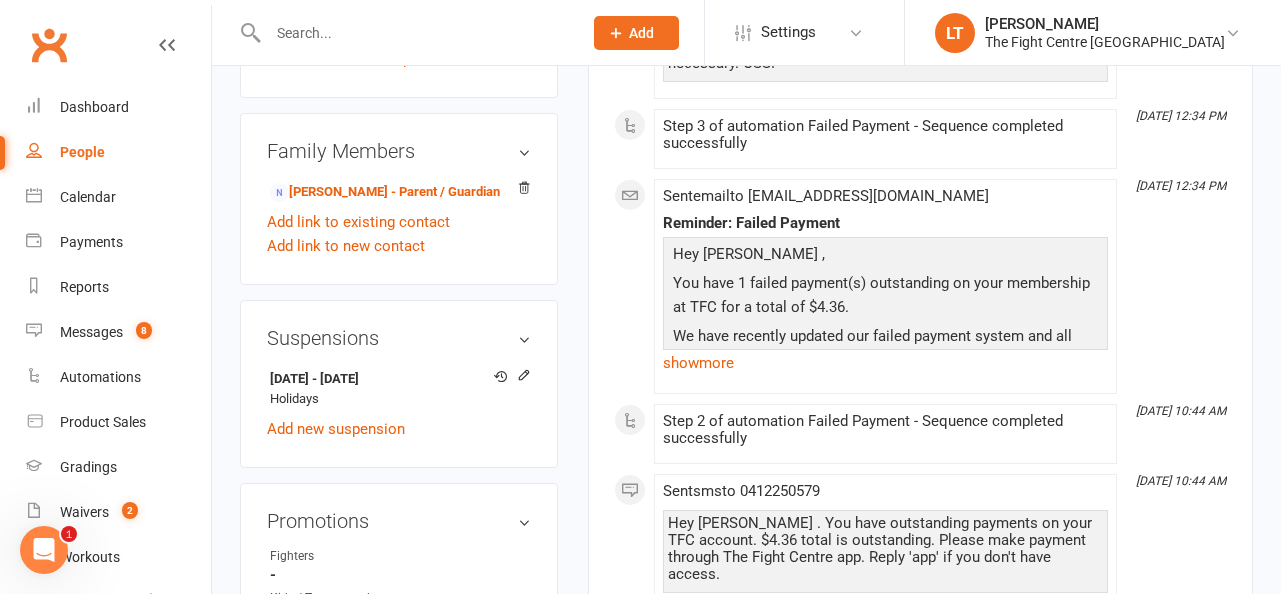 scroll, scrollTop: 1172, scrollLeft: 0, axis: vertical 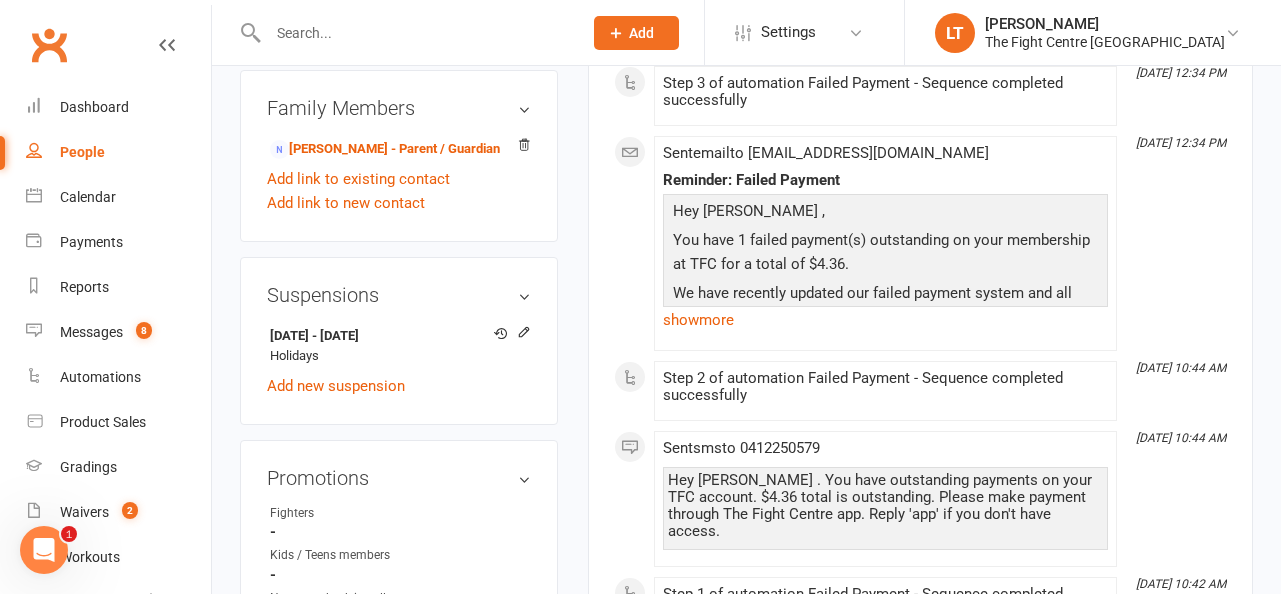 click on "Suspensions  10 Jul 2025 - 18 Jul 2025 Holidays Add new suspension" at bounding box center [399, 341] 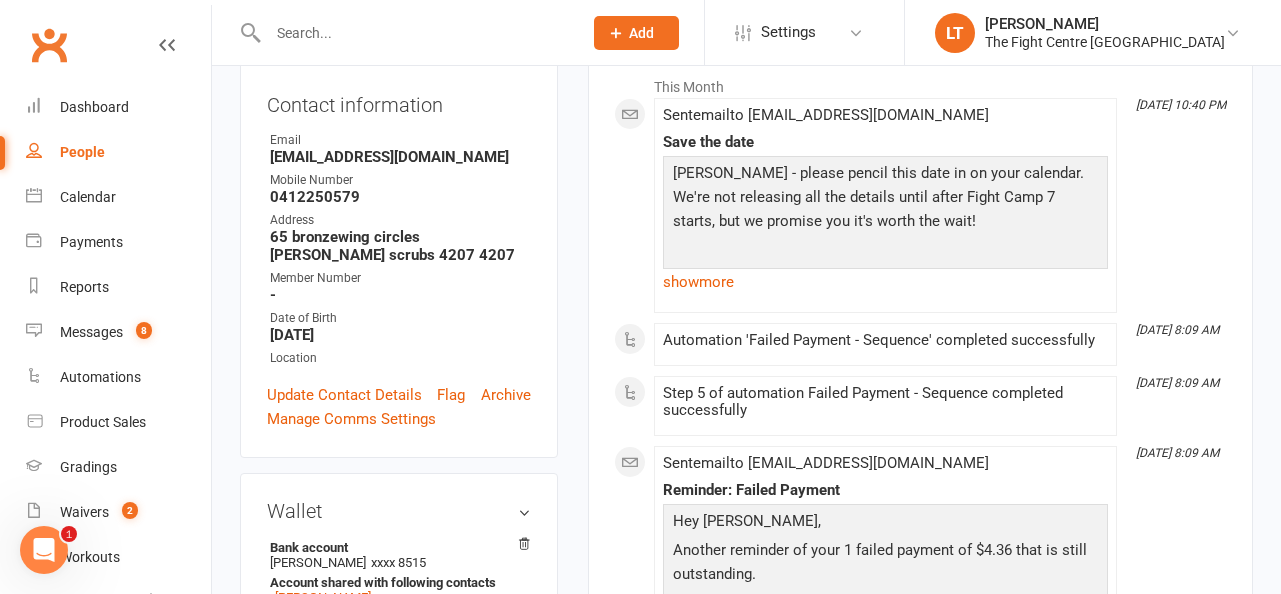 scroll, scrollTop: 722, scrollLeft: 0, axis: vertical 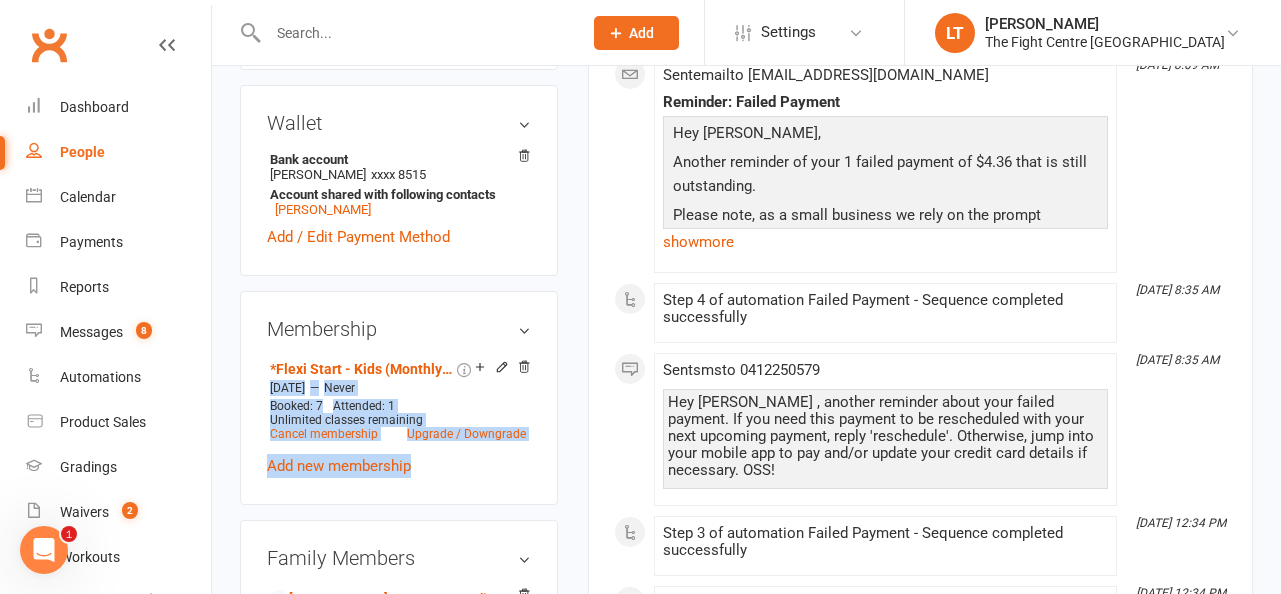 drag, startPoint x: 257, startPoint y: 314, endPoint x: 469, endPoint y: 386, distance: 223.89284 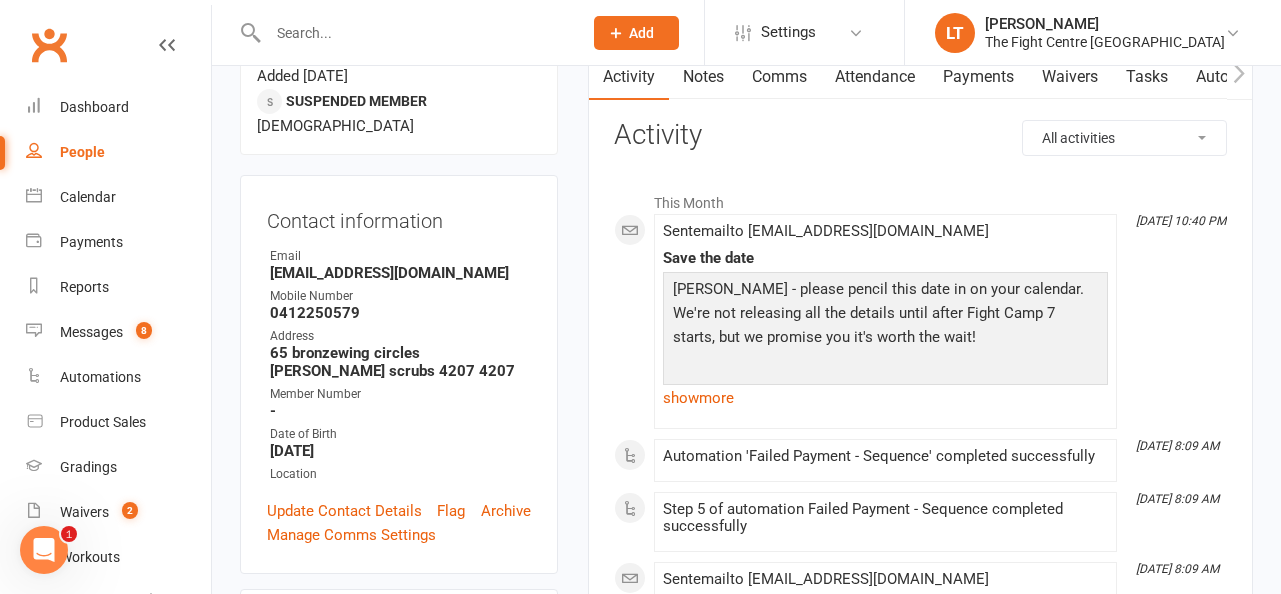 scroll, scrollTop: 87, scrollLeft: 0, axis: vertical 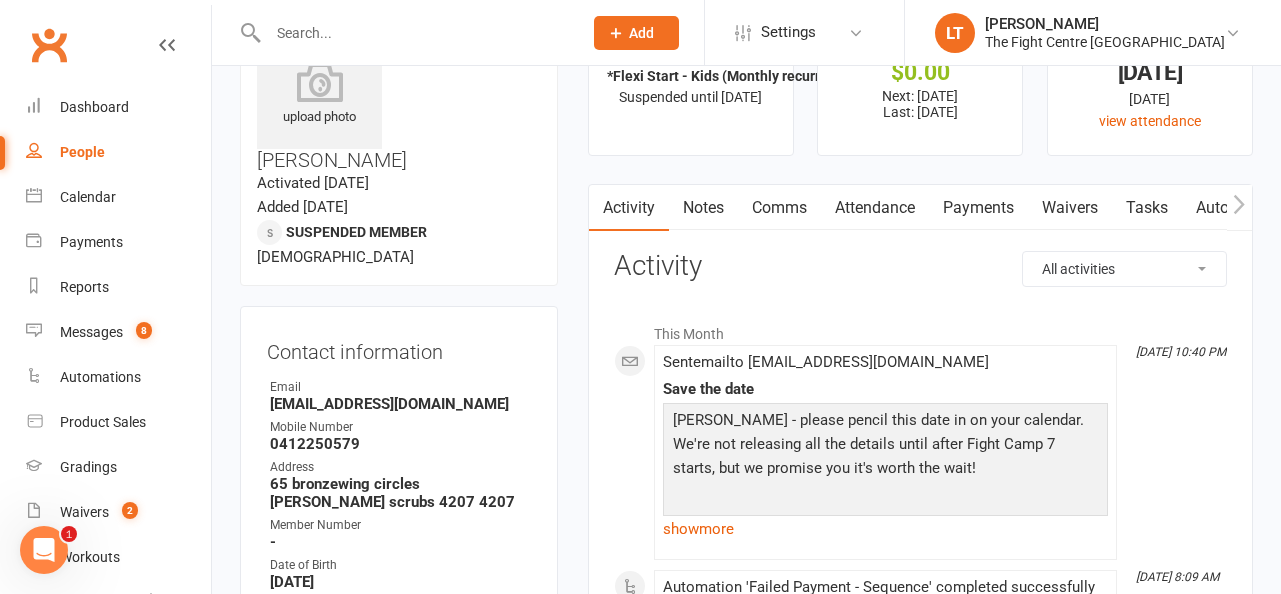 click on "Payments" at bounding box center (978, 208) 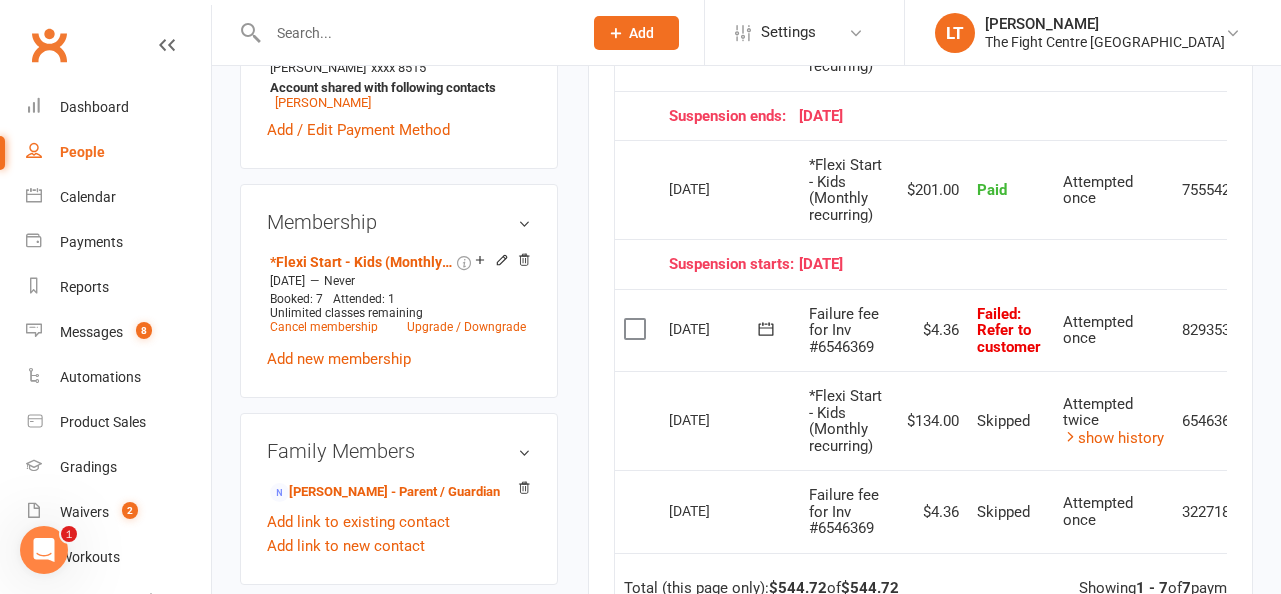 scroll, scrollTop: 853, scrollLeft: 0, axis: vertical 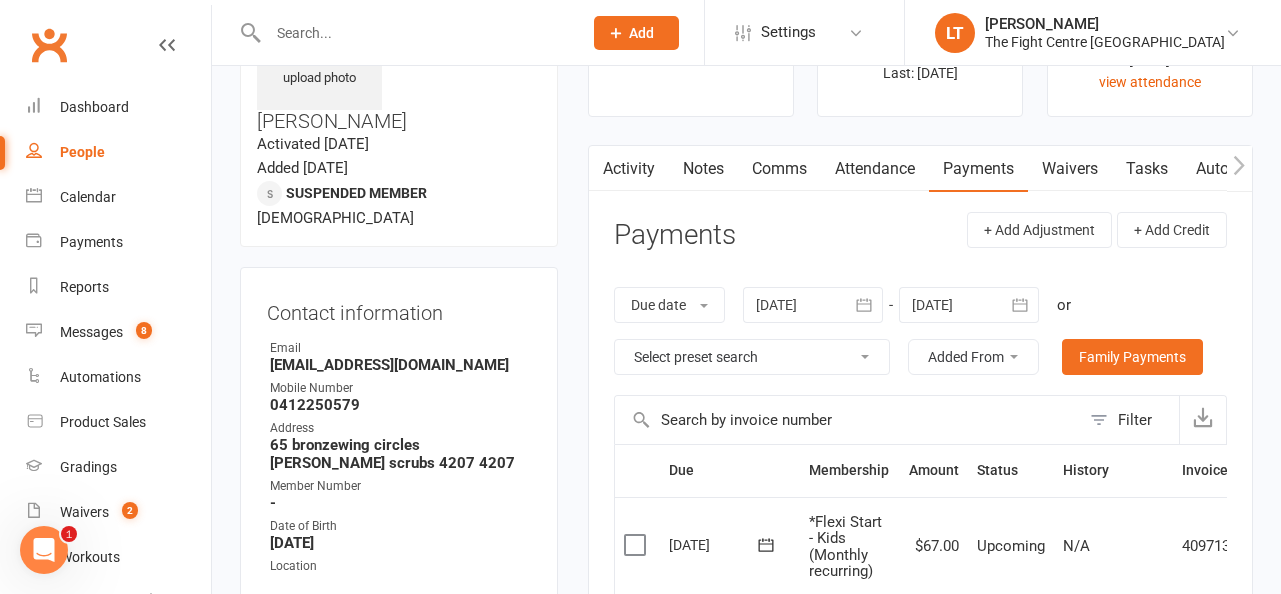 click on "Notes" at bounding box center [703, 169] 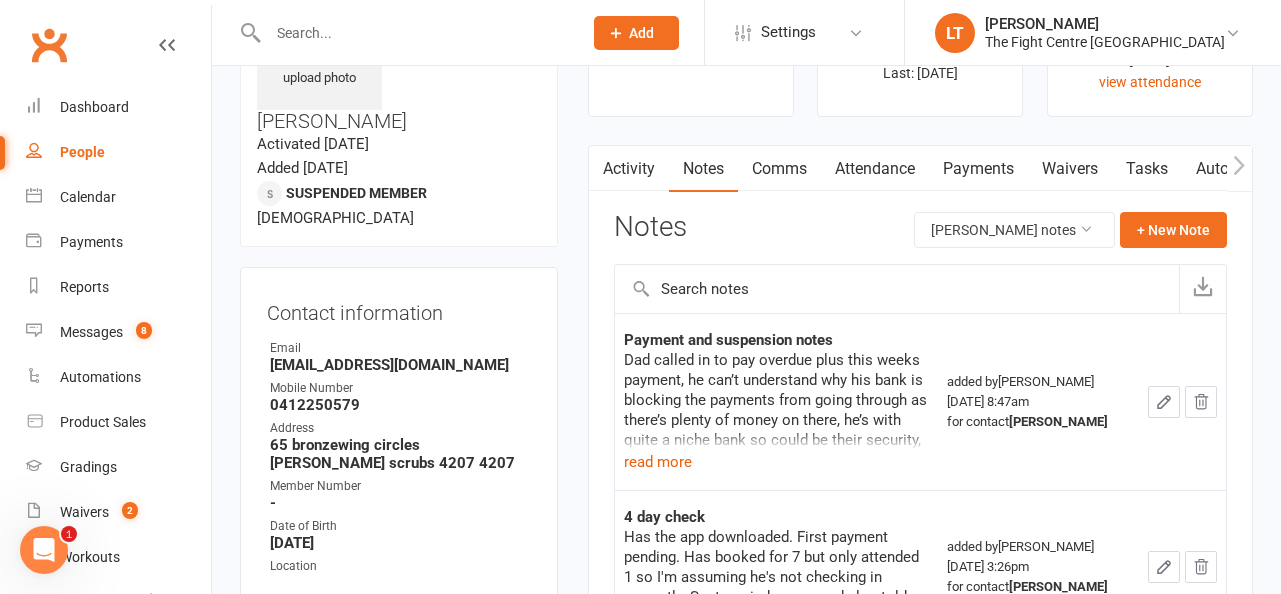 click on "Payments" at bounding box center (978, 169) 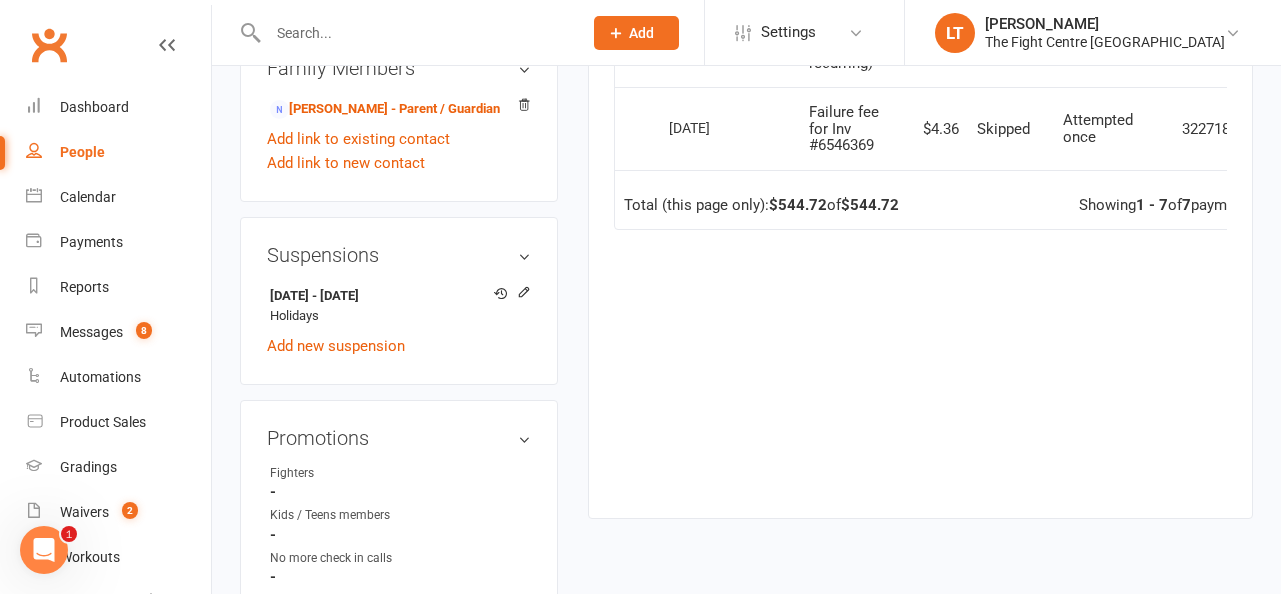 scroll, scrollTop: 978, scrollLeft: 0, axis: vertical 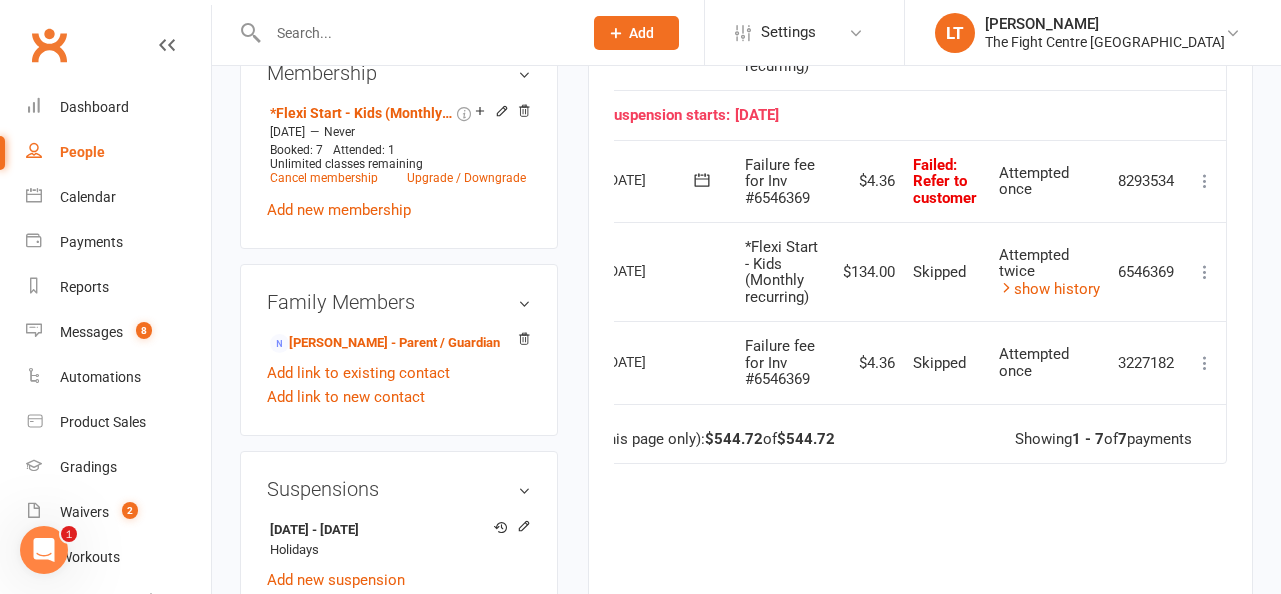 click at bounding box center [1205, 181] 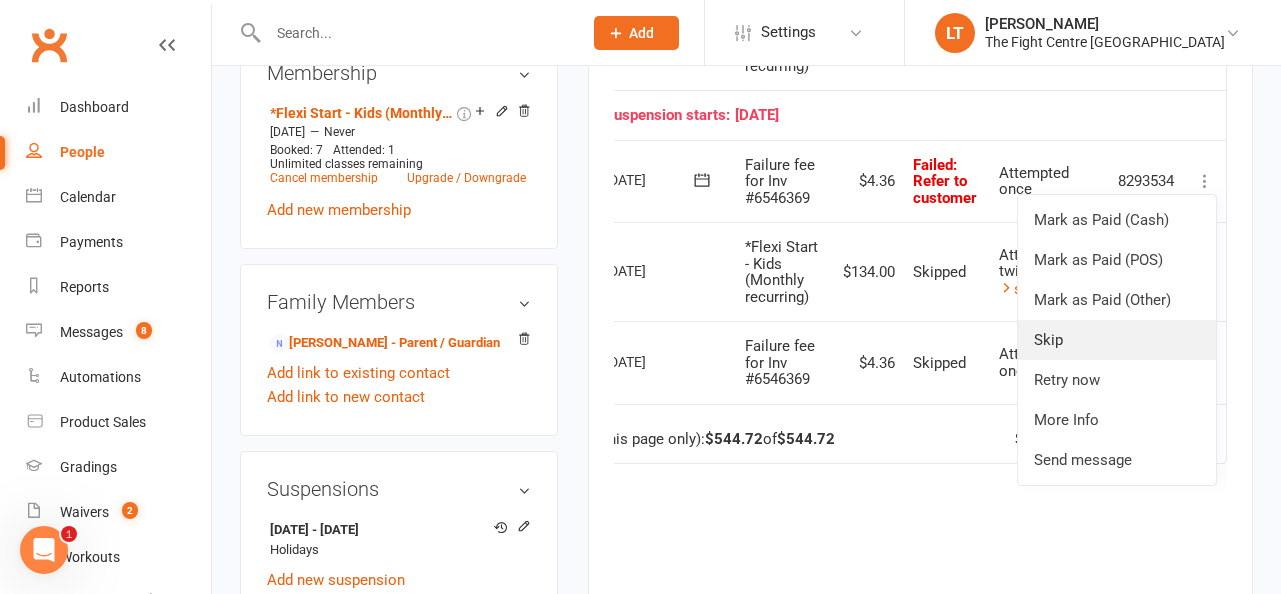 click on "Skip" at bounding box center [1117, 340] 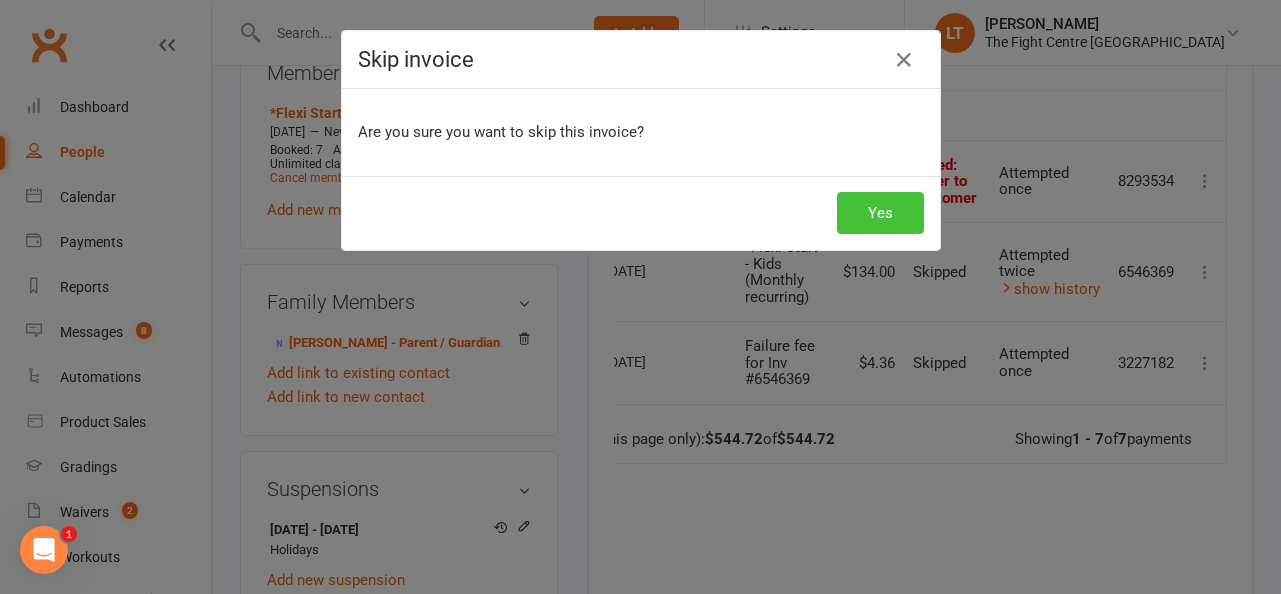 click on "Yes" at bounding box center (880, 213) 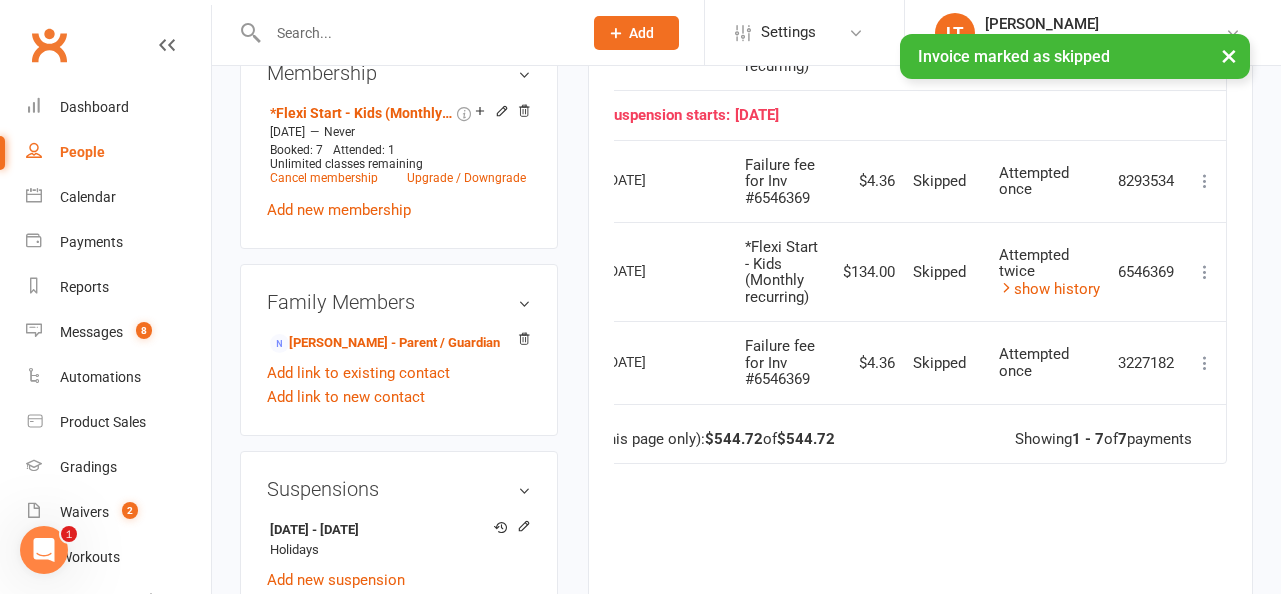 click on "×" at bounding box center [1229, 55] 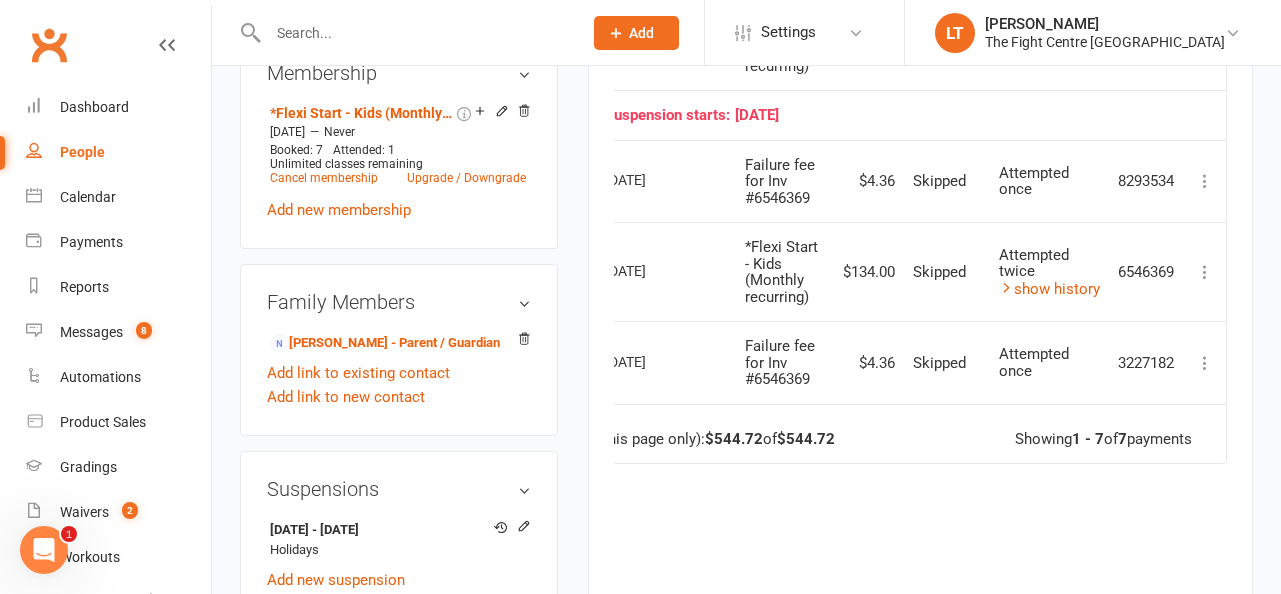 scroll, scrollTop: 681, scrollLeft: 0, axis: vertical 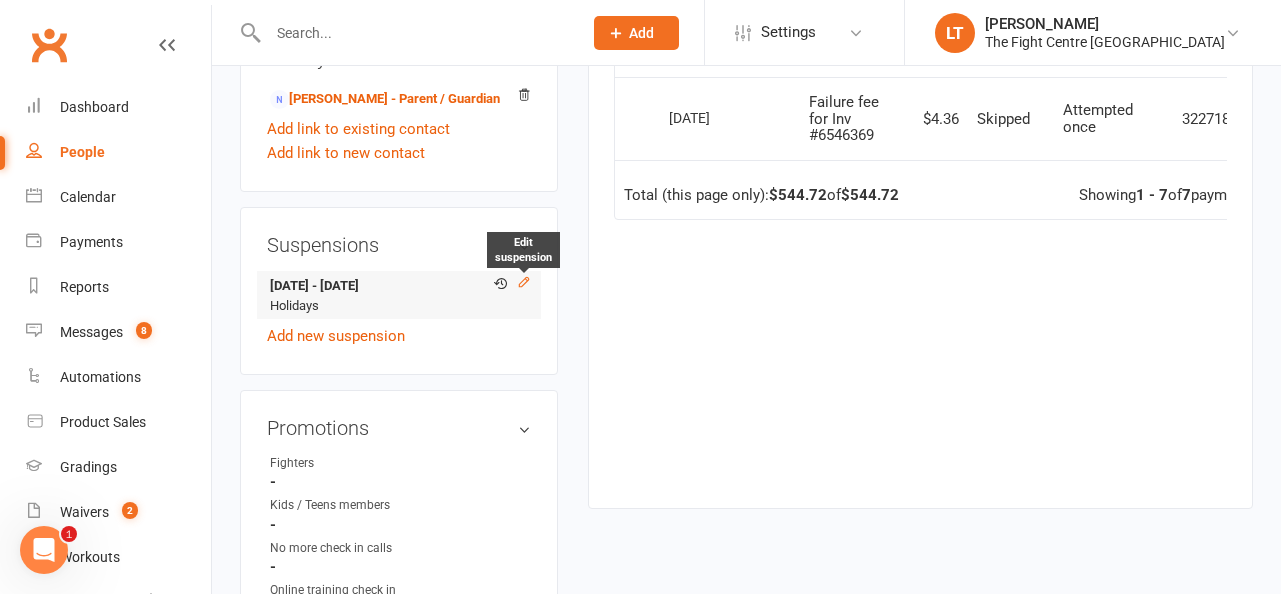 click 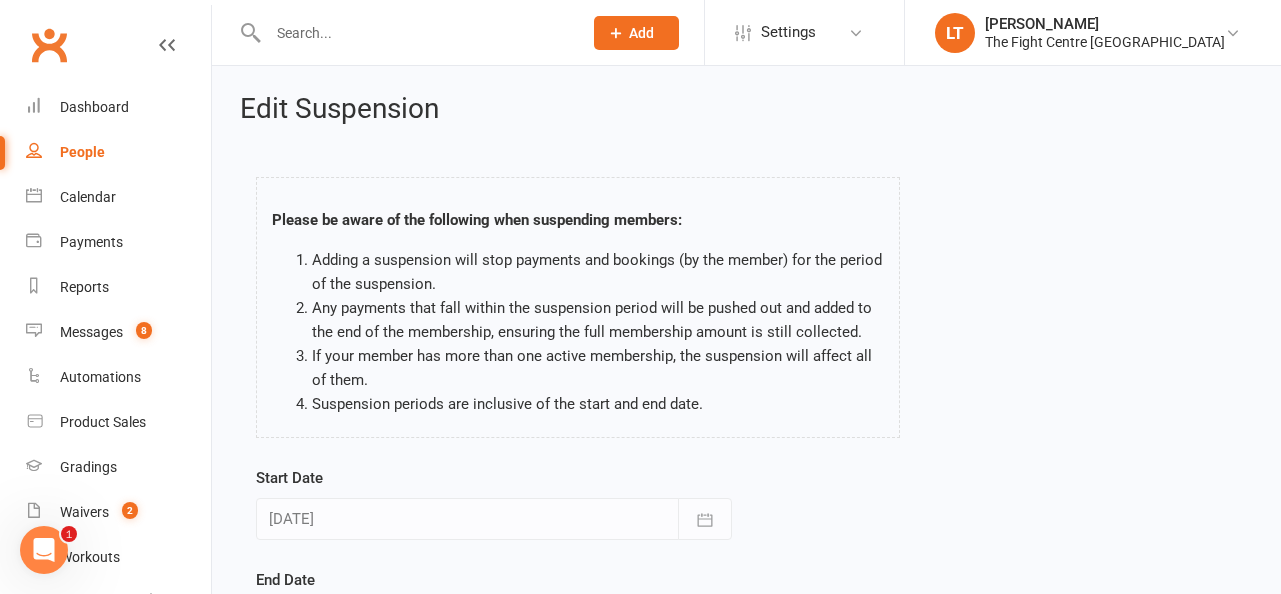 scroll, scrollTop: 309, scrollLeft: 0, axis: vertical 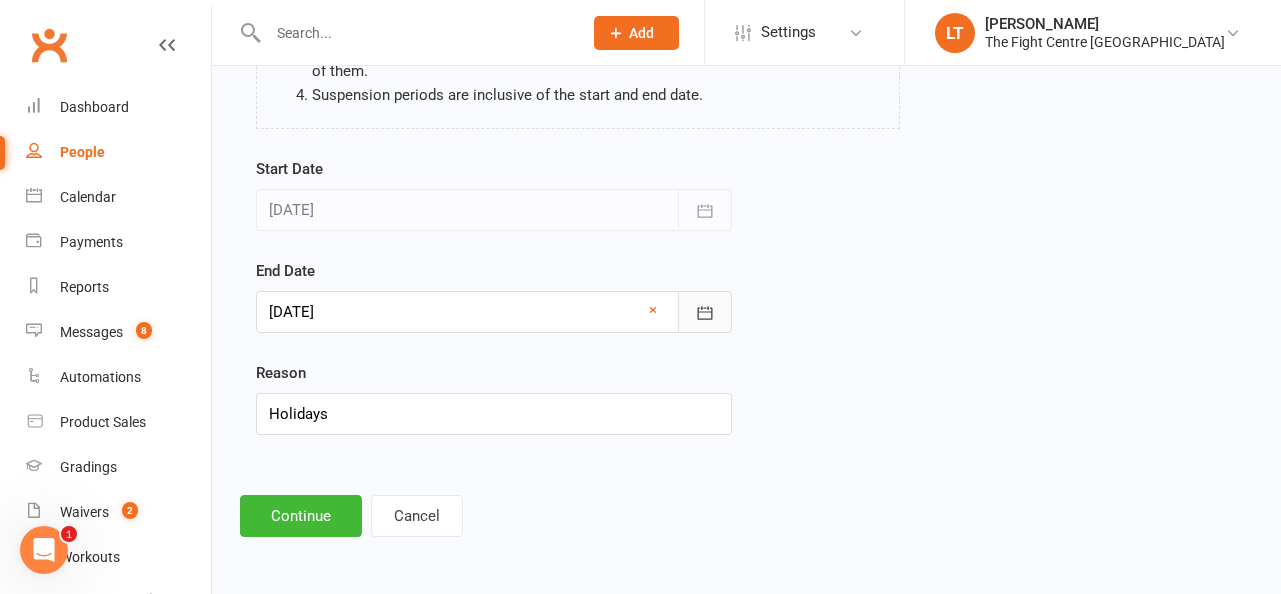 click 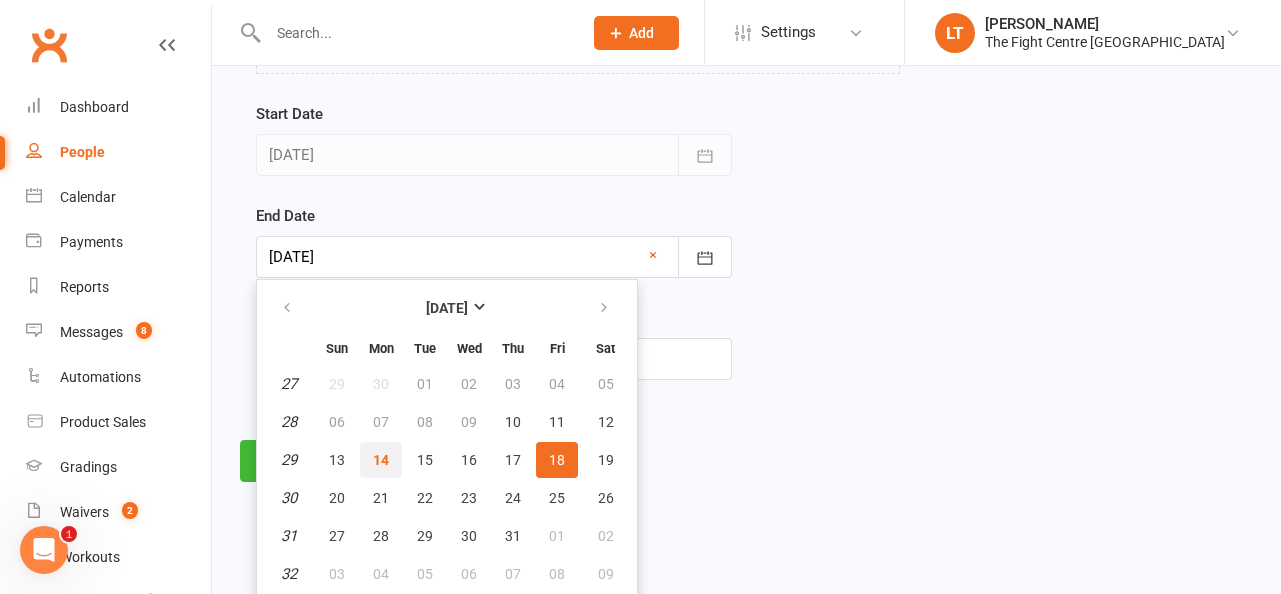 click on "14" at bounding box center [381, 460] 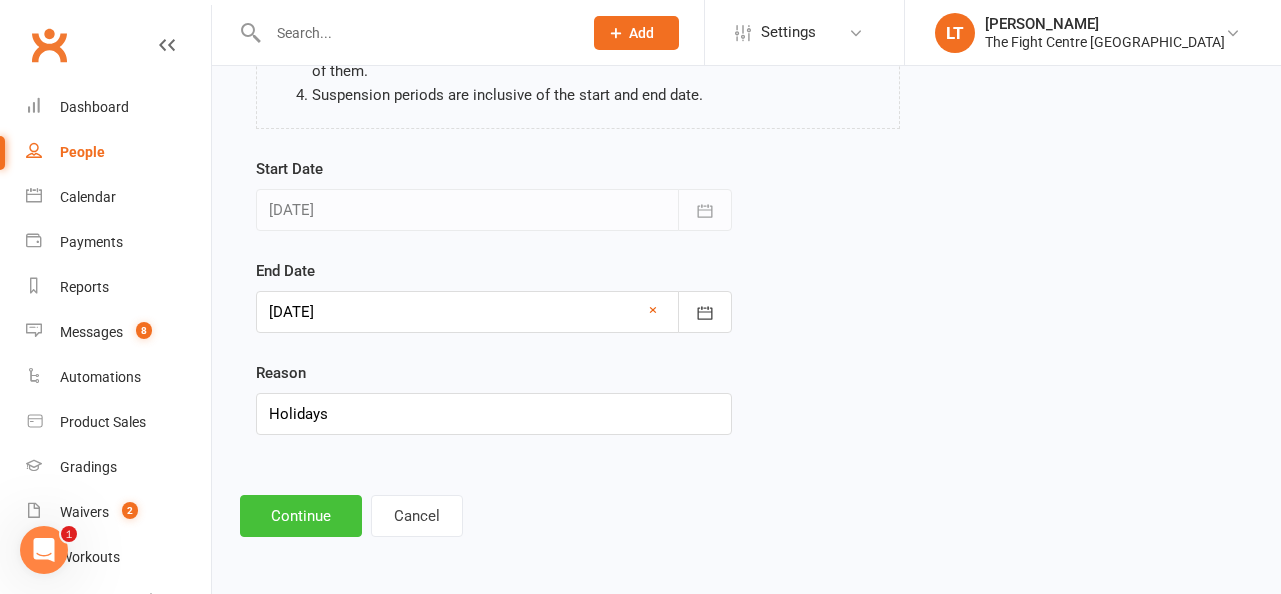 click on "Continue" at bounding box center (301, 516) 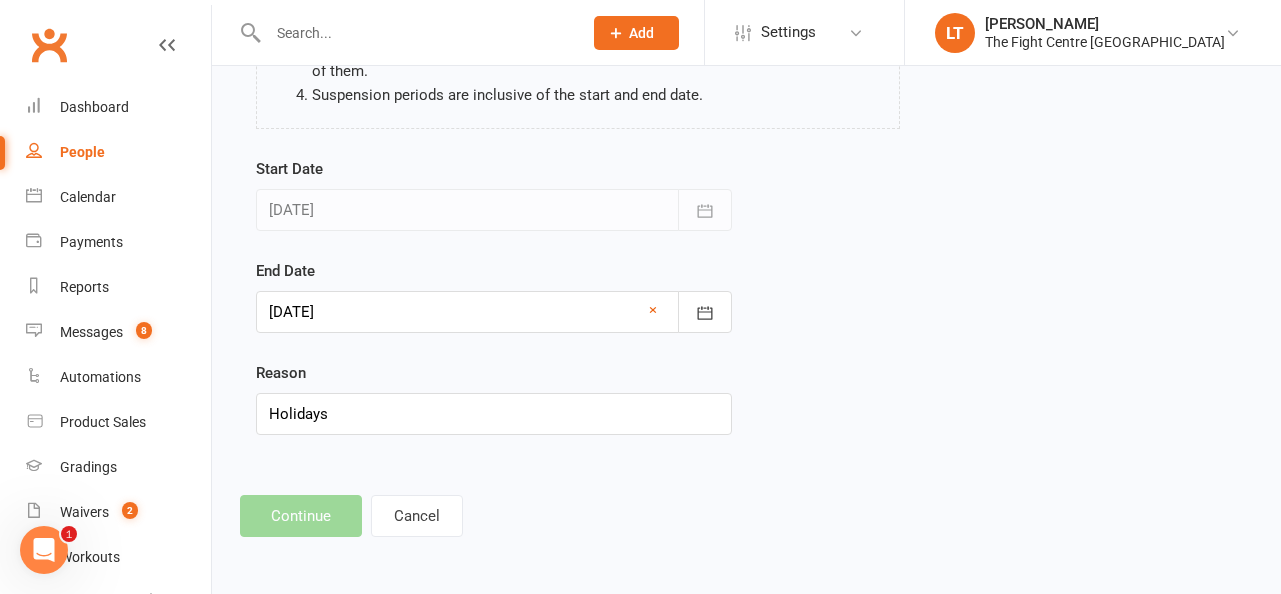 scroll, scrollTop: 0, scrollLeft: 0, axis: both 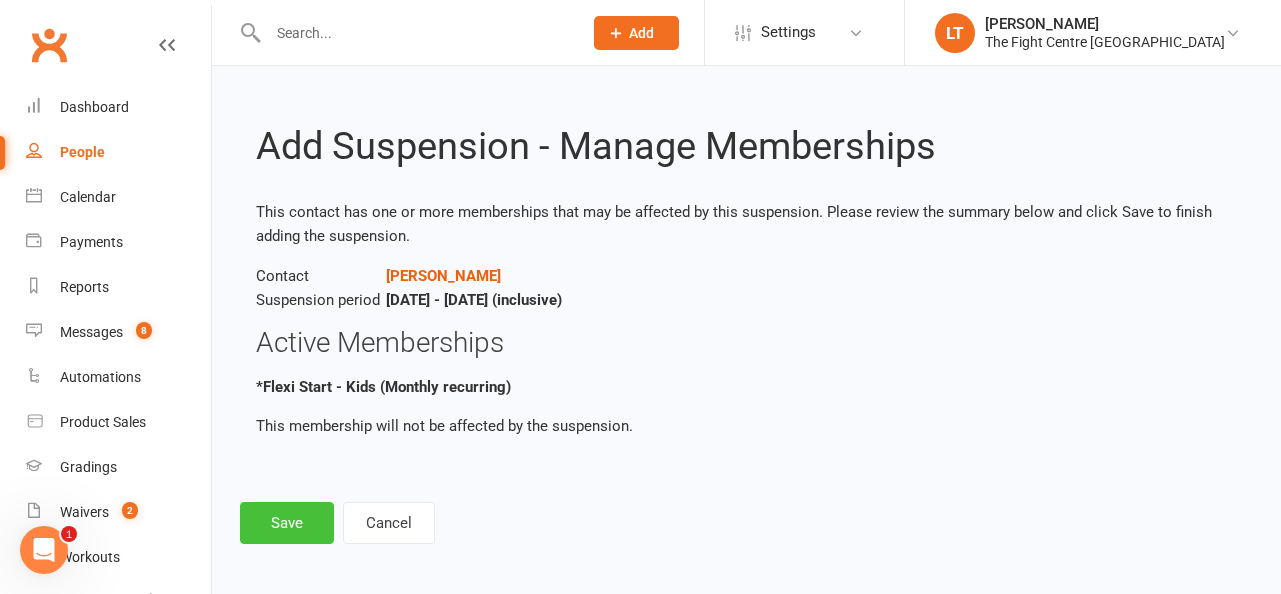 click on "Save" at bounding box center (287, 523) 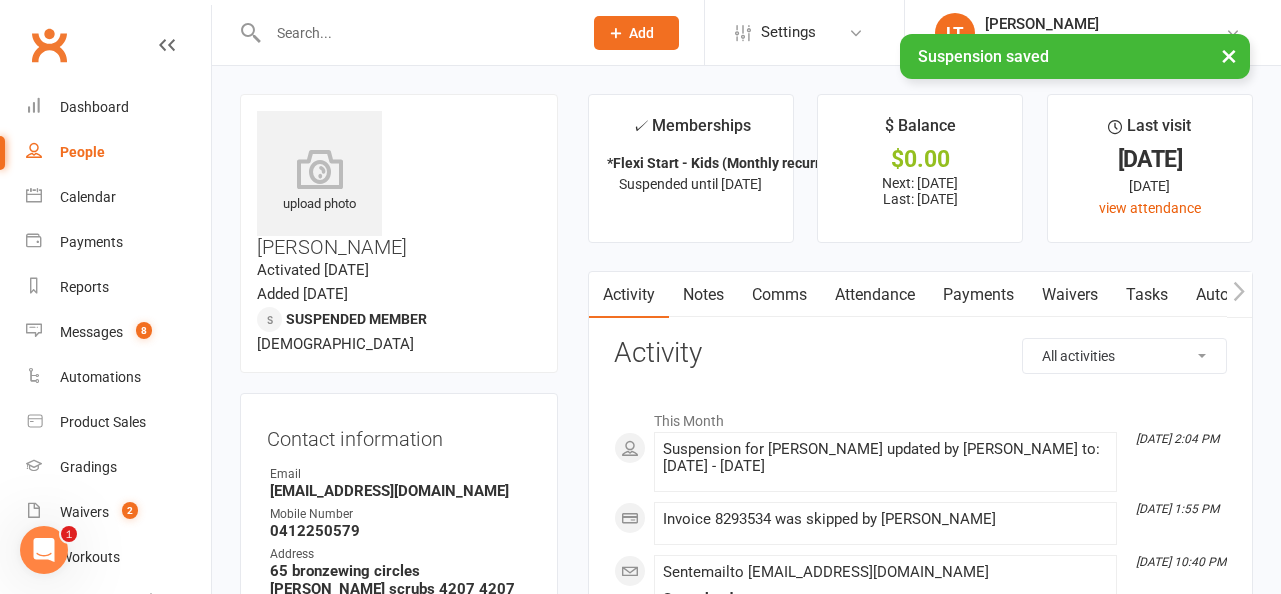 click on "×" at bounding box center [1229, 55] 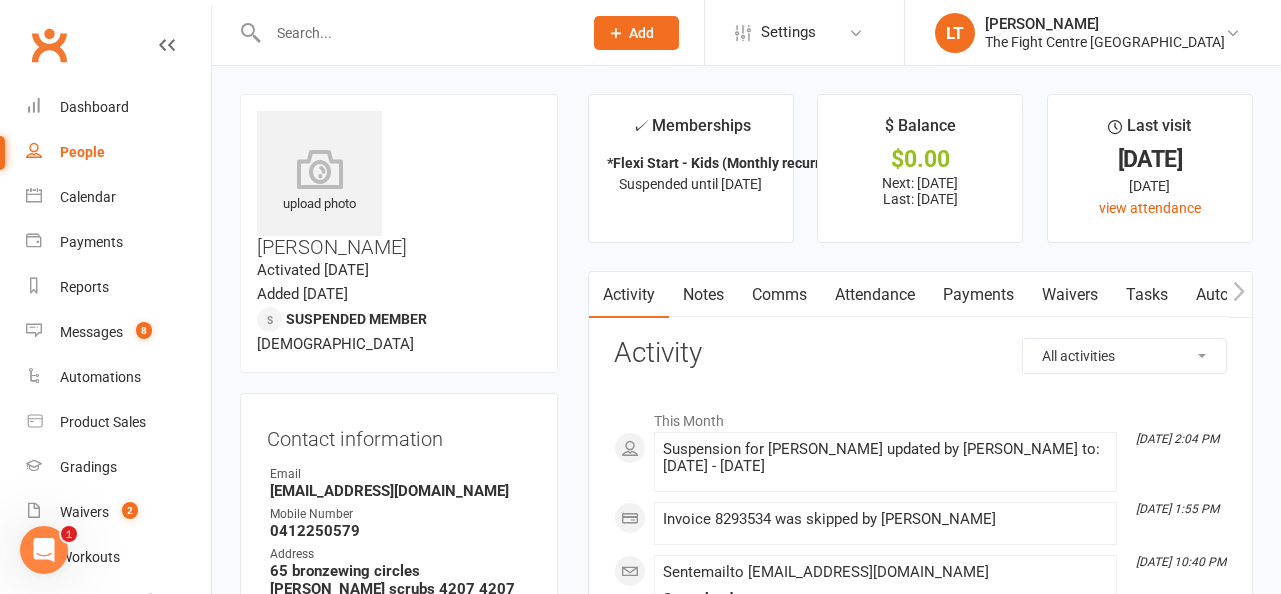 click on "Notes" at bounding box center [703, 295] 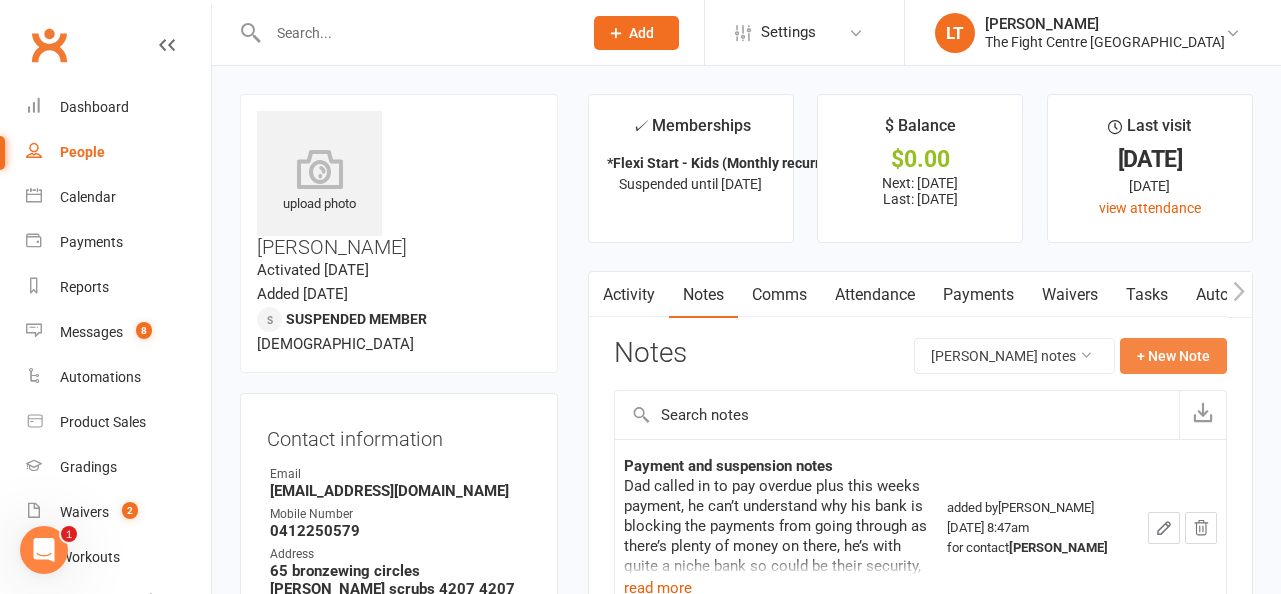 click on "+ New Note" at bounding box center (1173, 356) 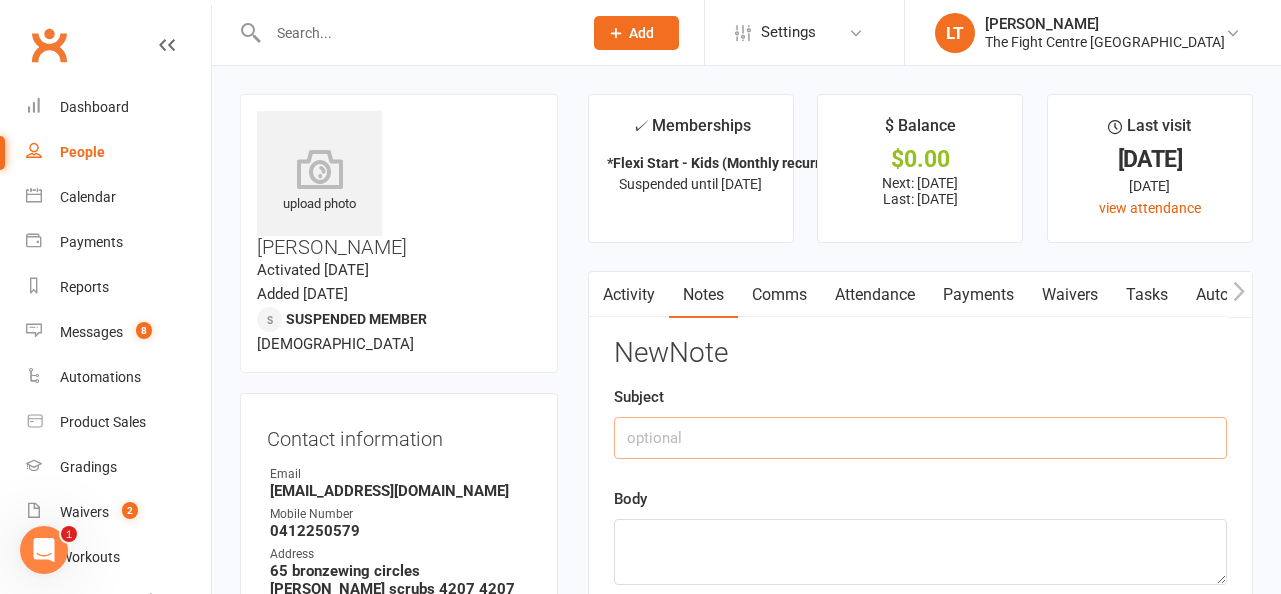 click at bounding box center [920, 438] 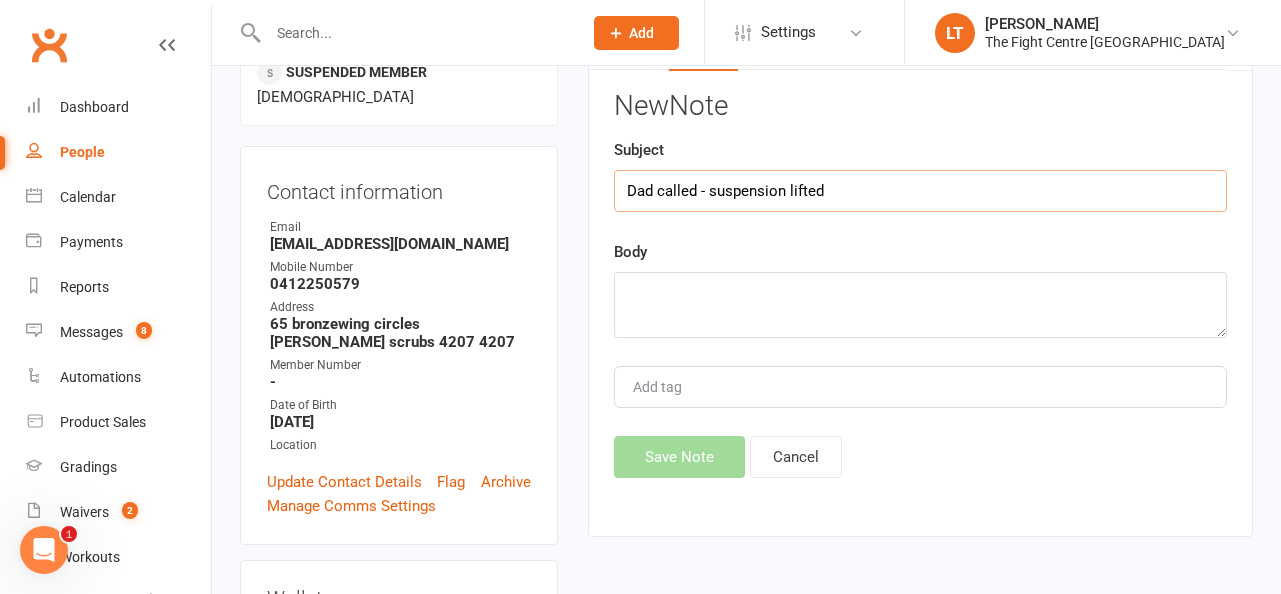 scroll, scrollTop: 289, scrollLeft: 0, axis: vertical 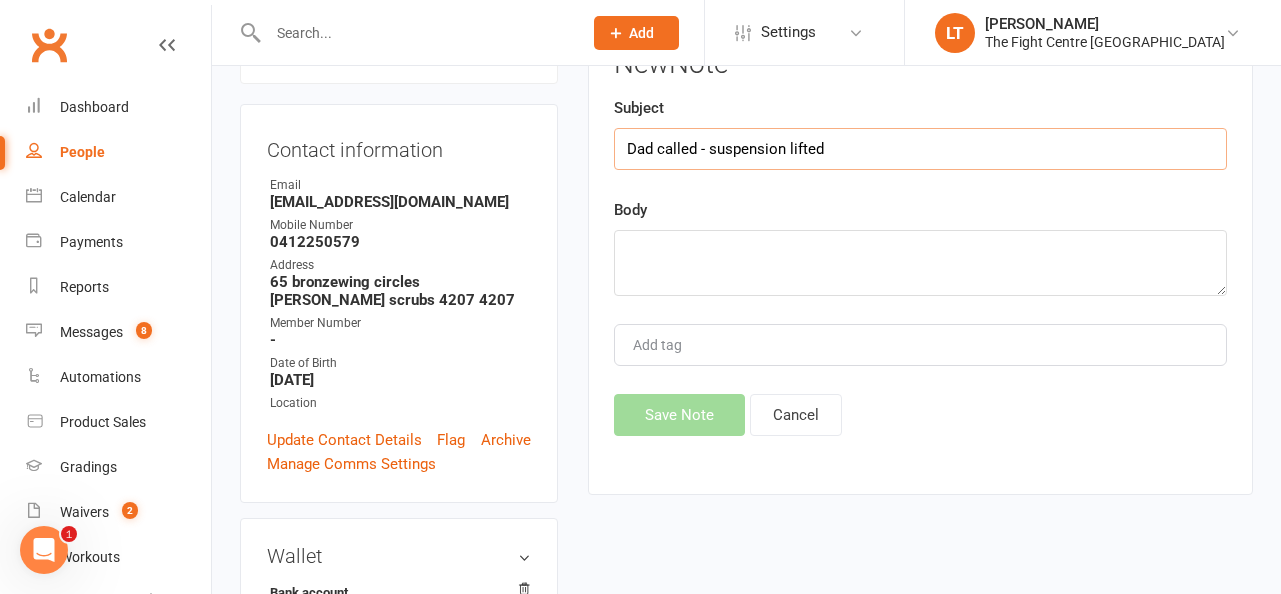 type on "Dad called - suspension lifted" 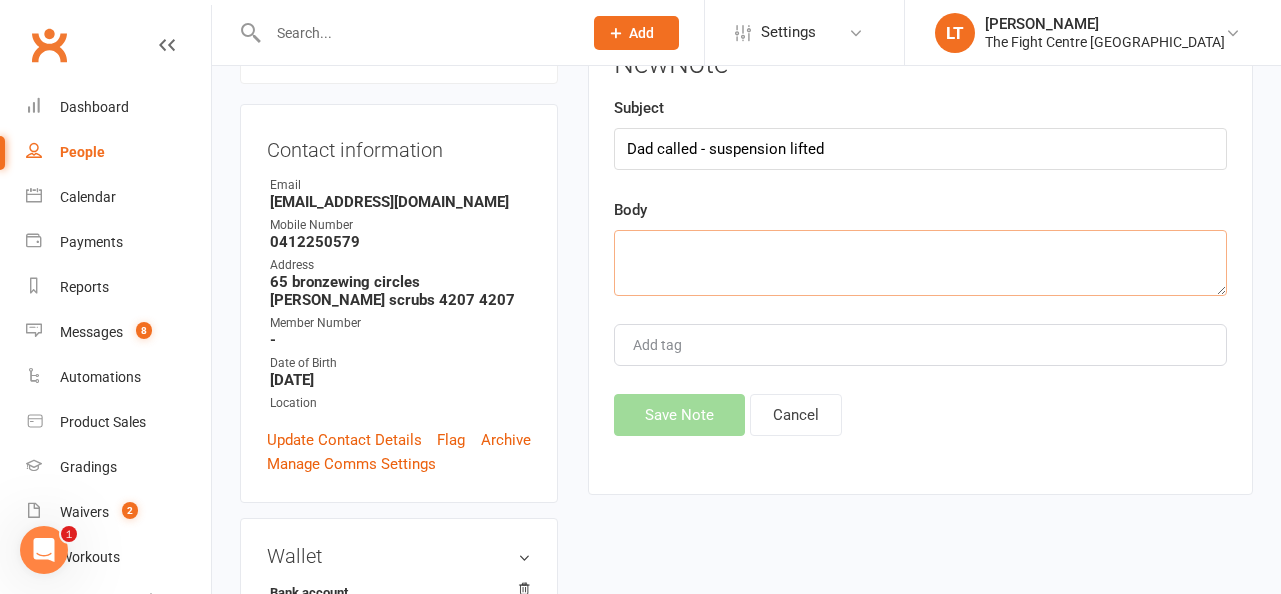 click at bounding box center (920, 263) 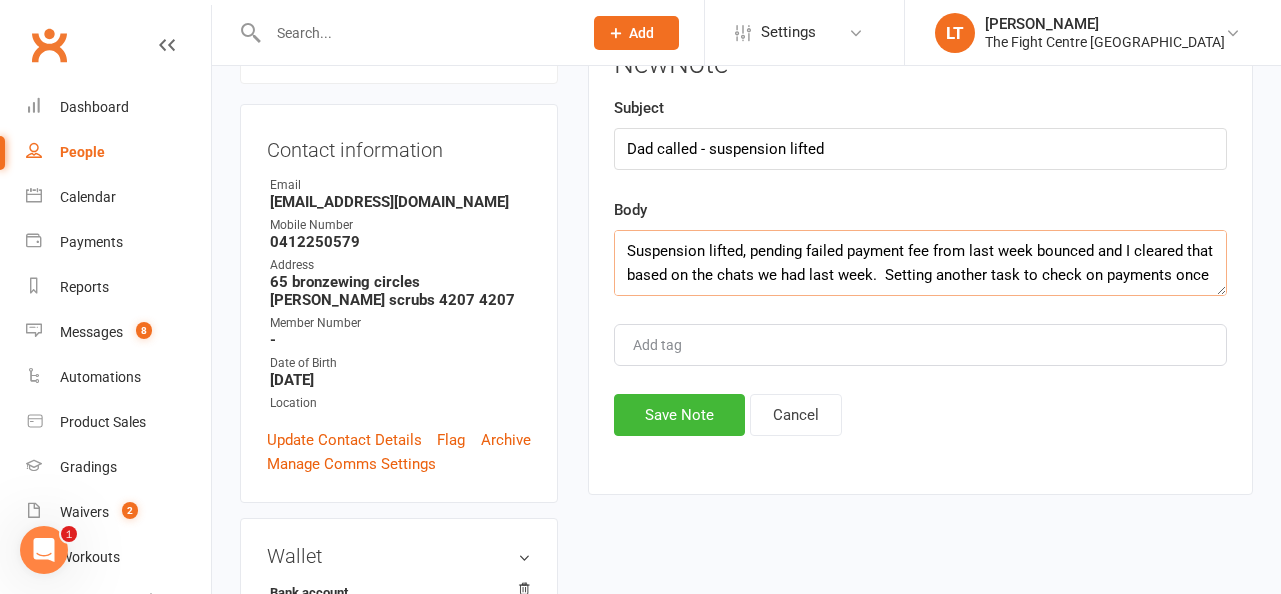 scroll, scrollTop: 12, scrollLeft: 0, axis: vertical 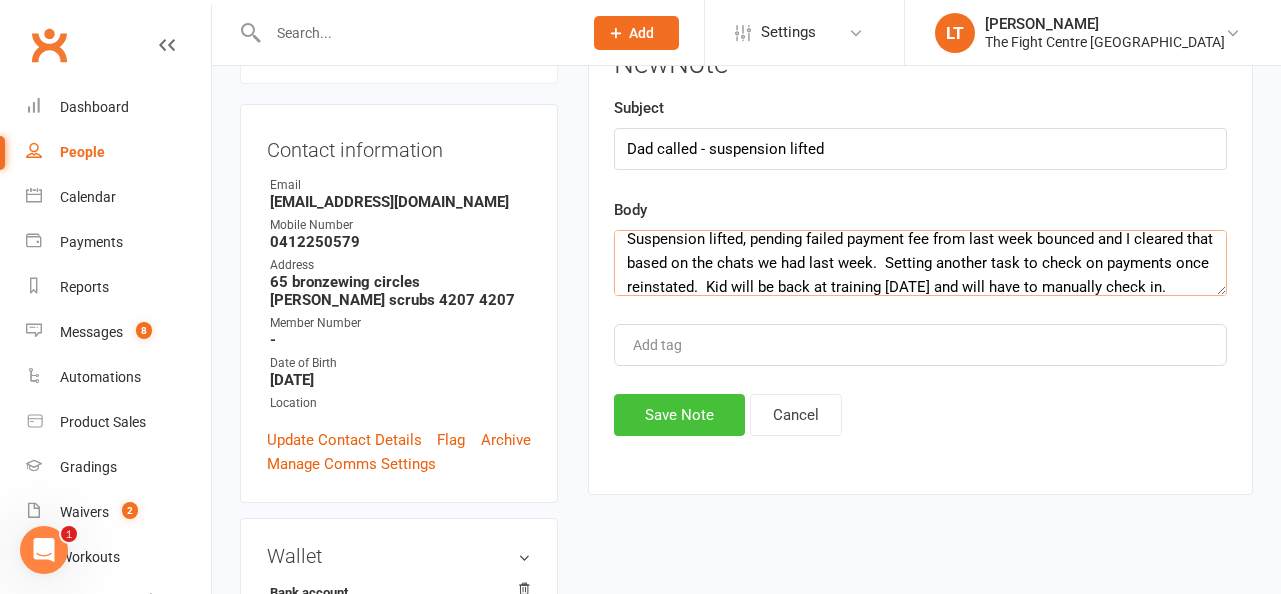 type on "Suspension lifted, pending failed payment fee from last week bounced and I cleared that based on the chats we had last week.  Setting another task to check on payments once reinstated.  Kid will be back at training today and will have to manually check in." 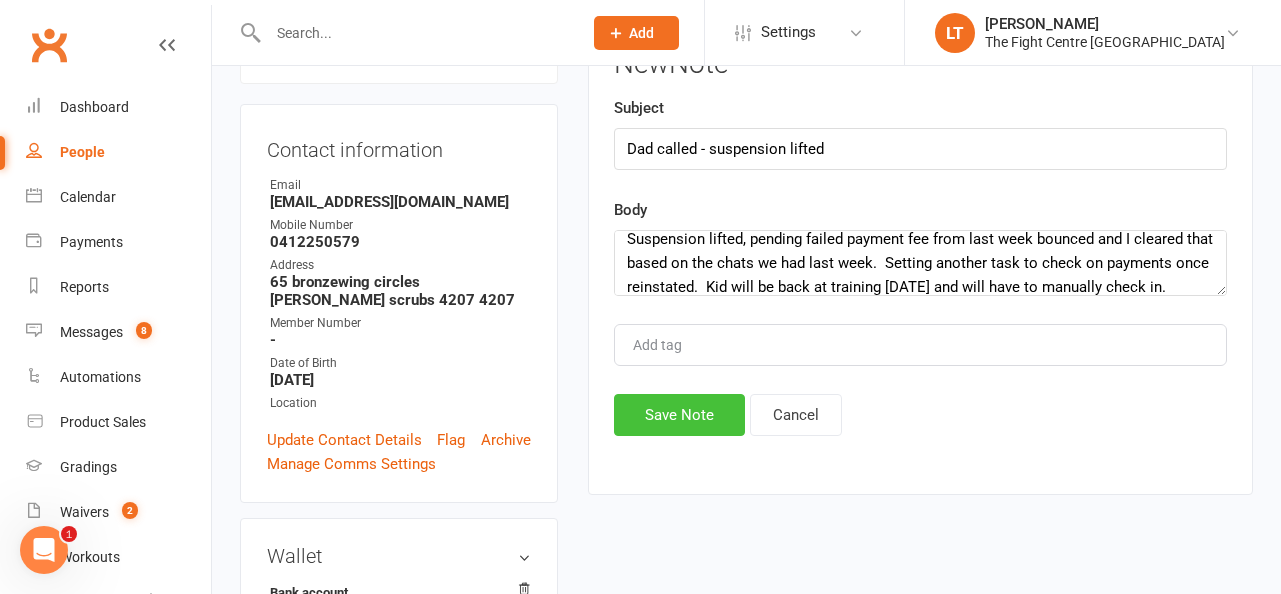 click on "Save Note" at bounding box center (679, 415) 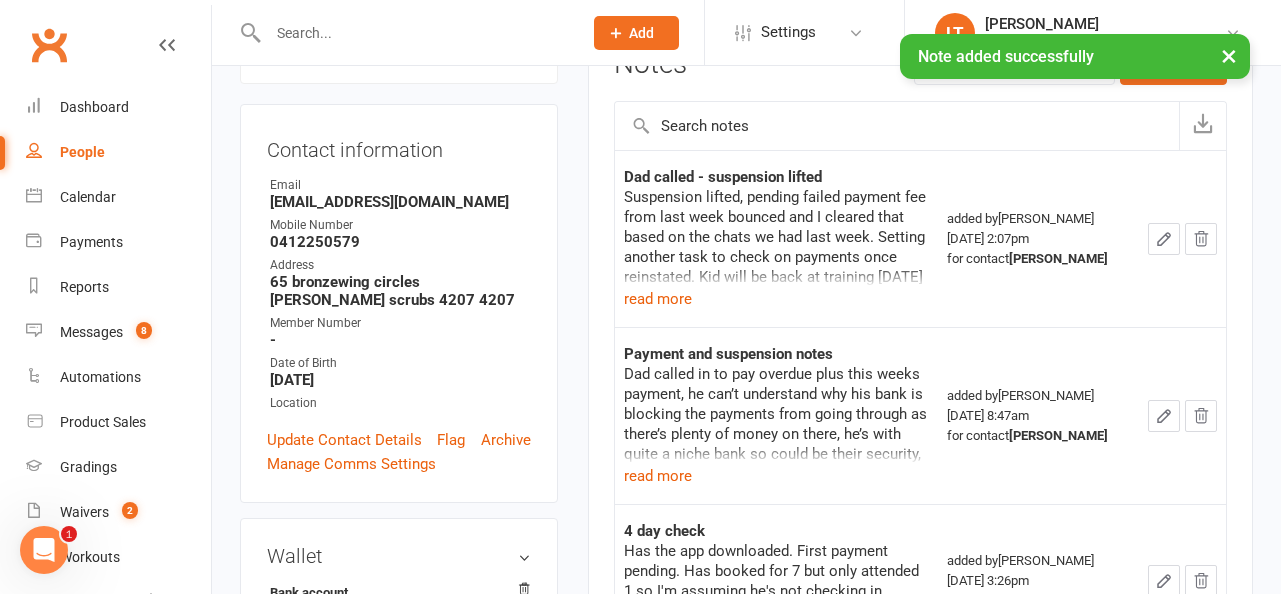 scroll, scrollTop: 0, scrollLeft: 0, axis: both 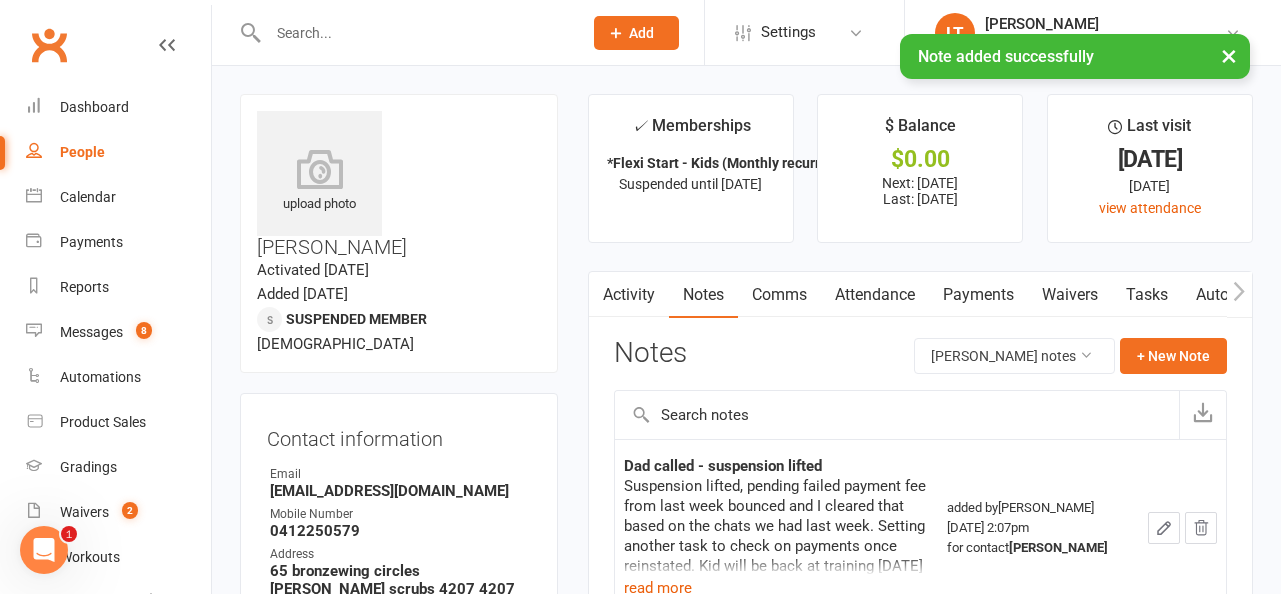 click on "Tasks" at bounding box center (1147, 295) 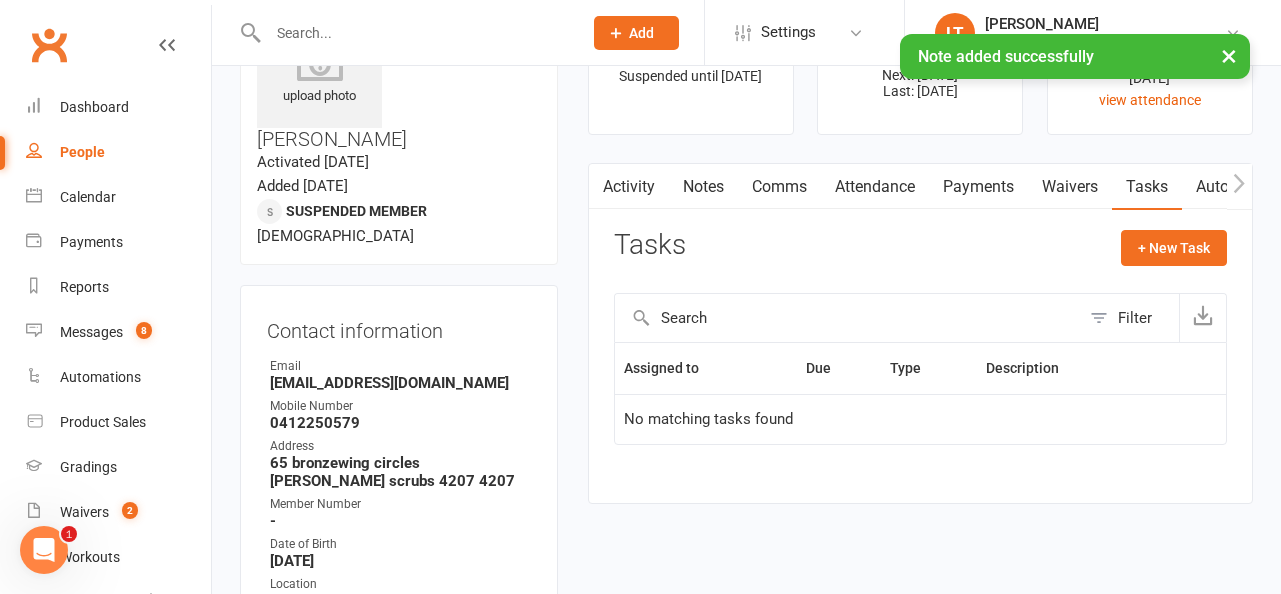 scroll, scrollTop: 155, scrollLeft: 0, axis: vertical 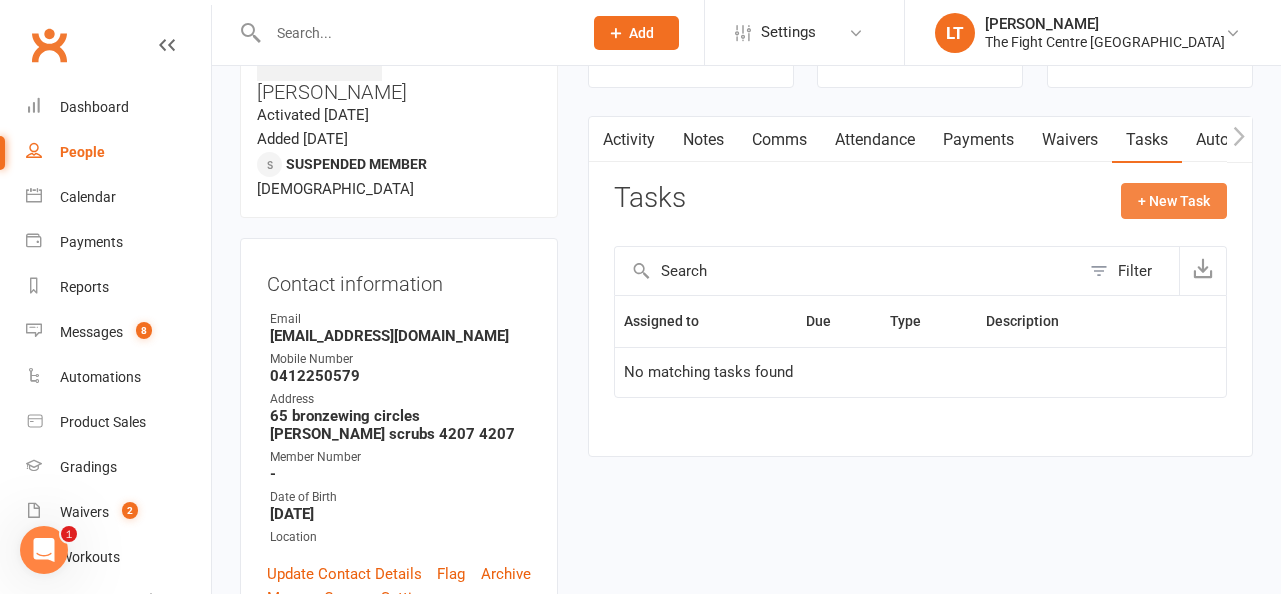 click on "+ New Task" at bounding box center (1174, 201) 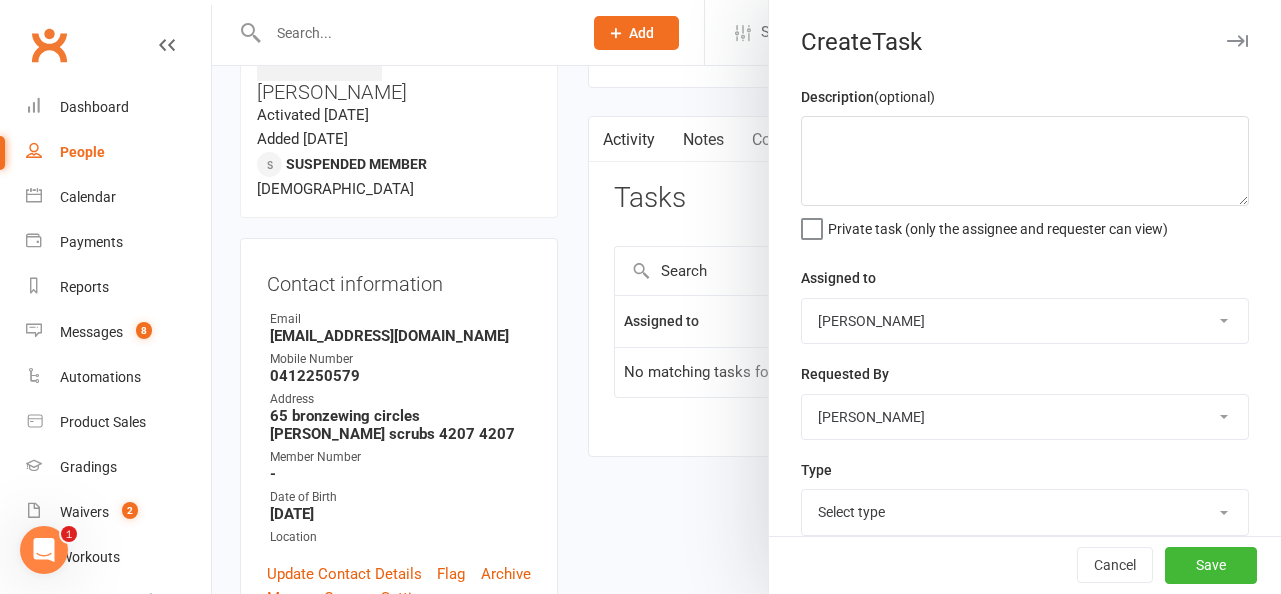 click at bounding box center (746, 297) 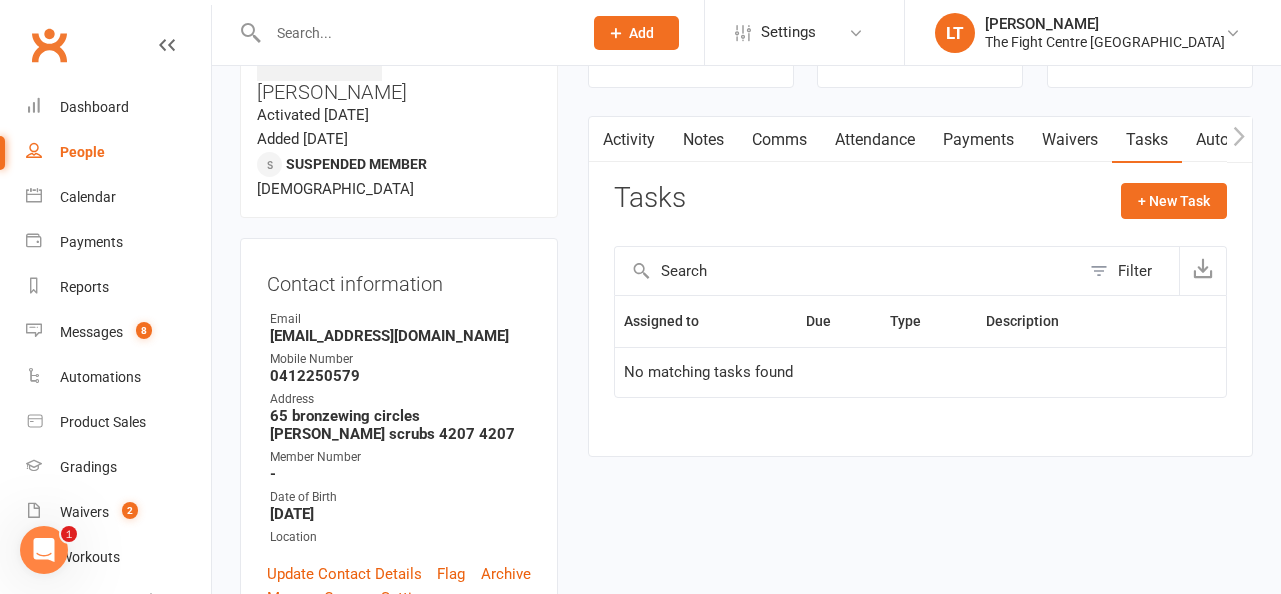 click on "Payments" at bounding box center [978, 140] 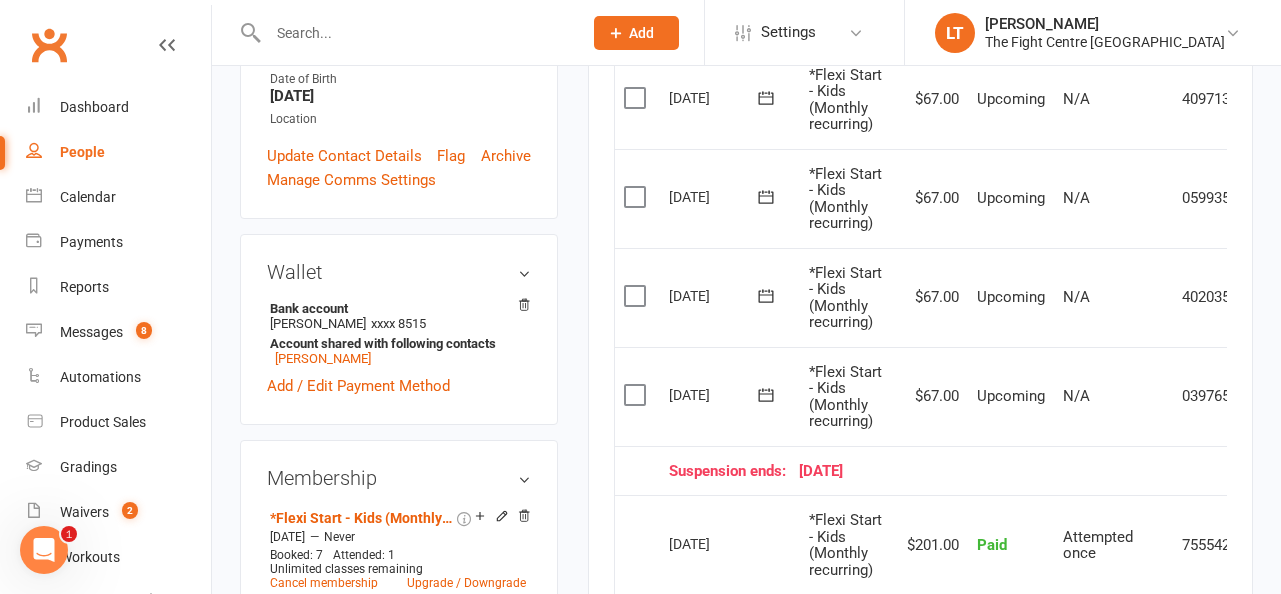 scroll, scrollTop: 0, scrollLeft: 0, axis: both 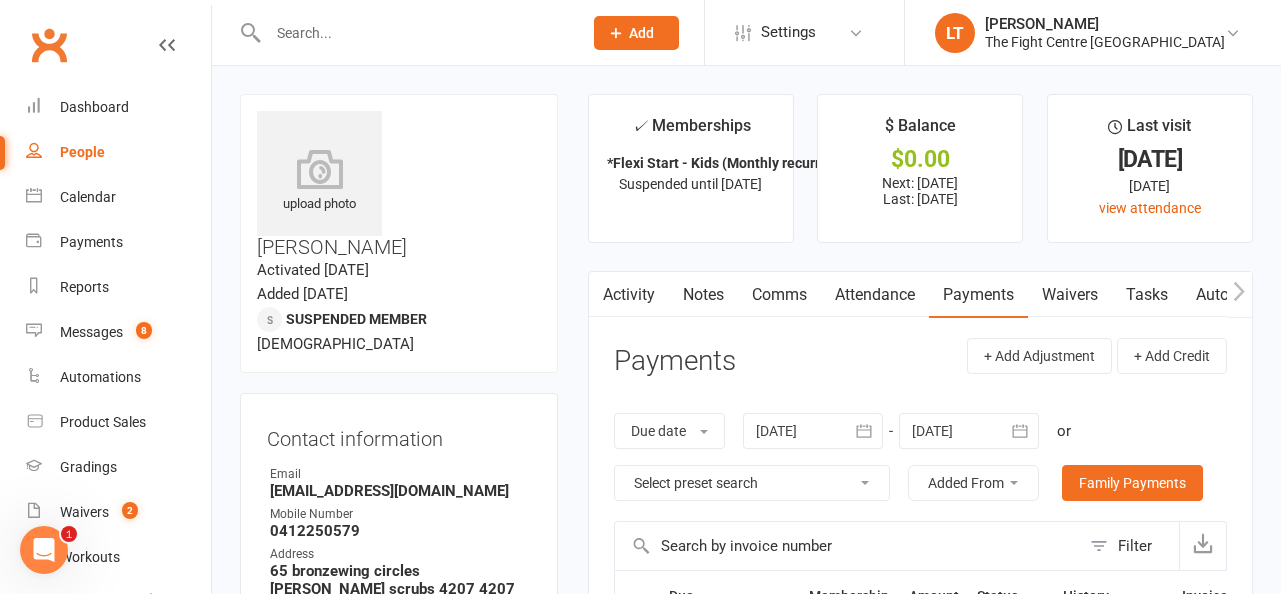click on "Tasks" at bounding box center [1147, 295] 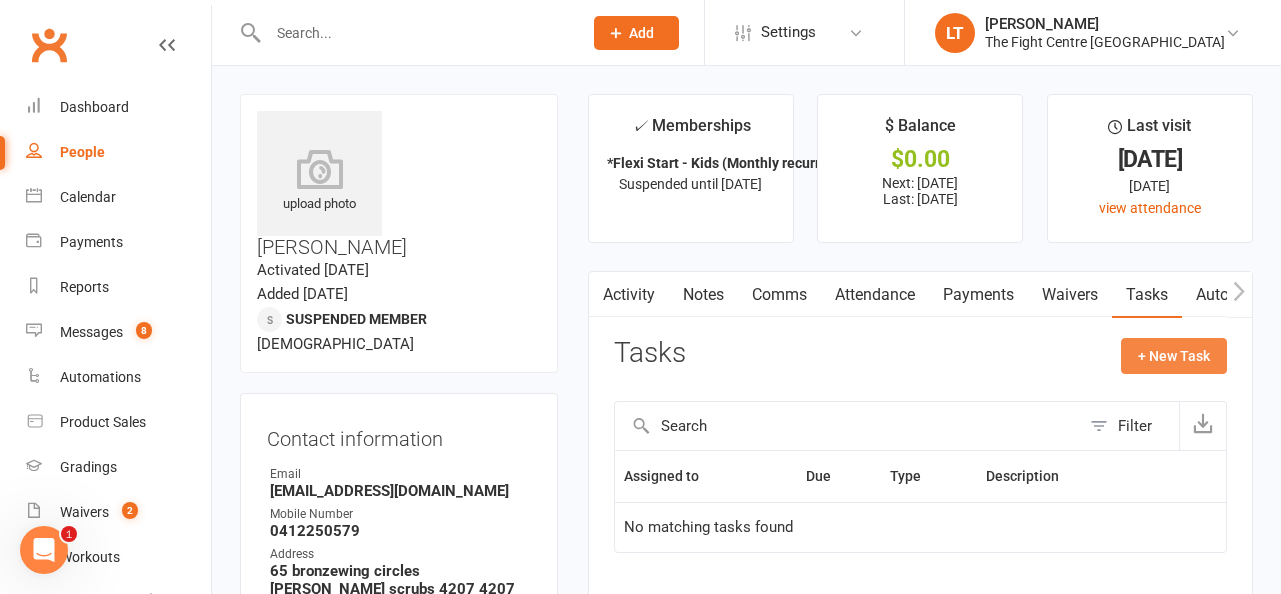 click on "+ New Task" 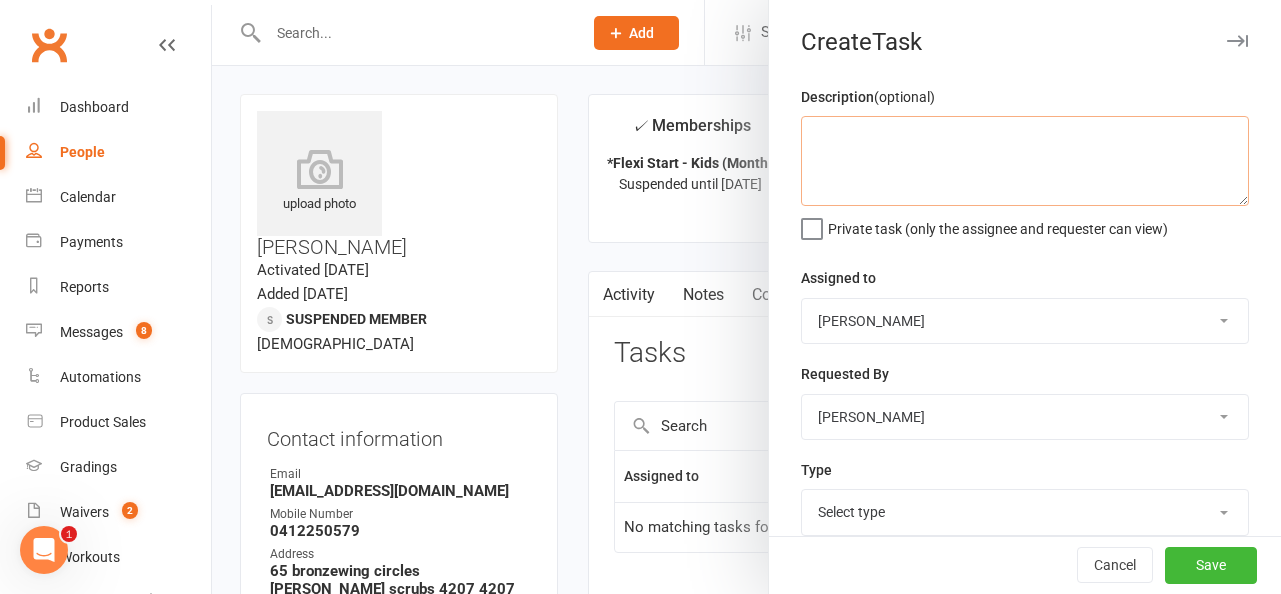 click at bounding box center (1025, 161) 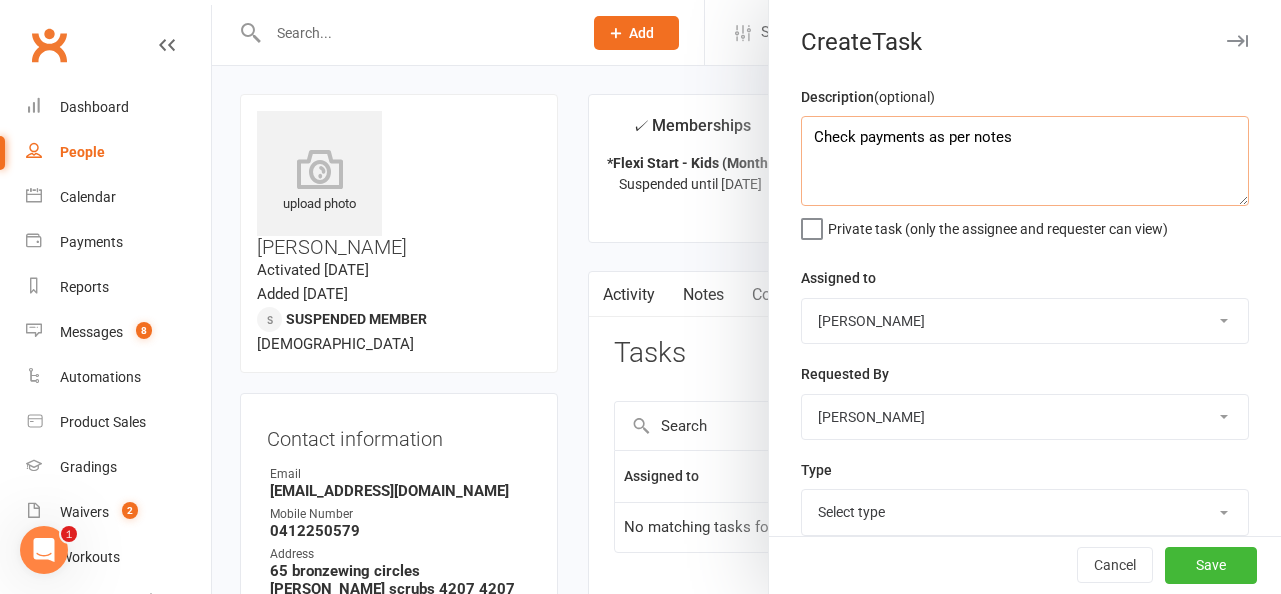 scroll, scrollTop: 90, scrollLeft: 0, axis: vertical 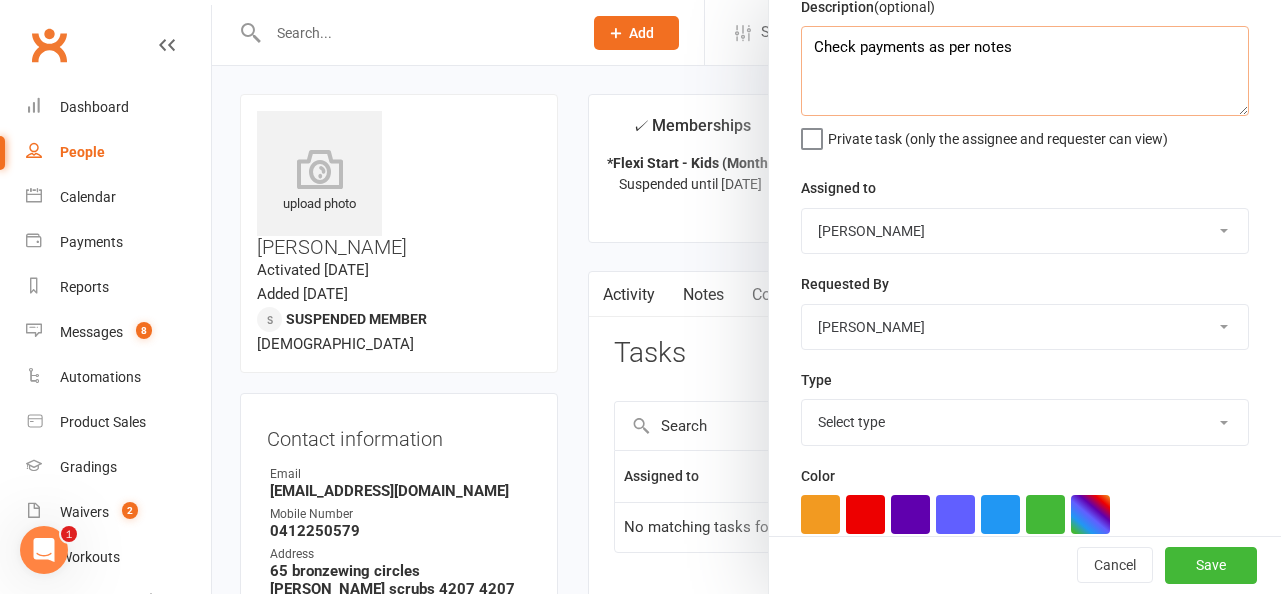 type on "Check payments as per notes" 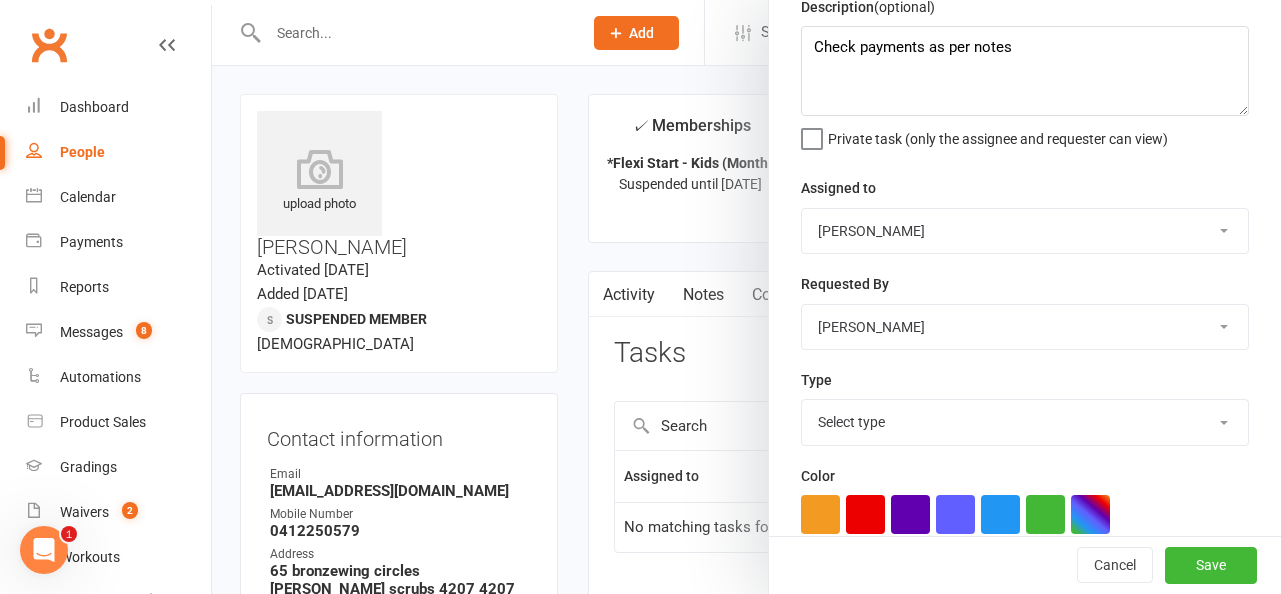 click on "Select type E-mail Meeting Membership Payments Phone call Retention Send to debt collection Suspension request Technical Add new task type" at bounding box center (1025, 422) 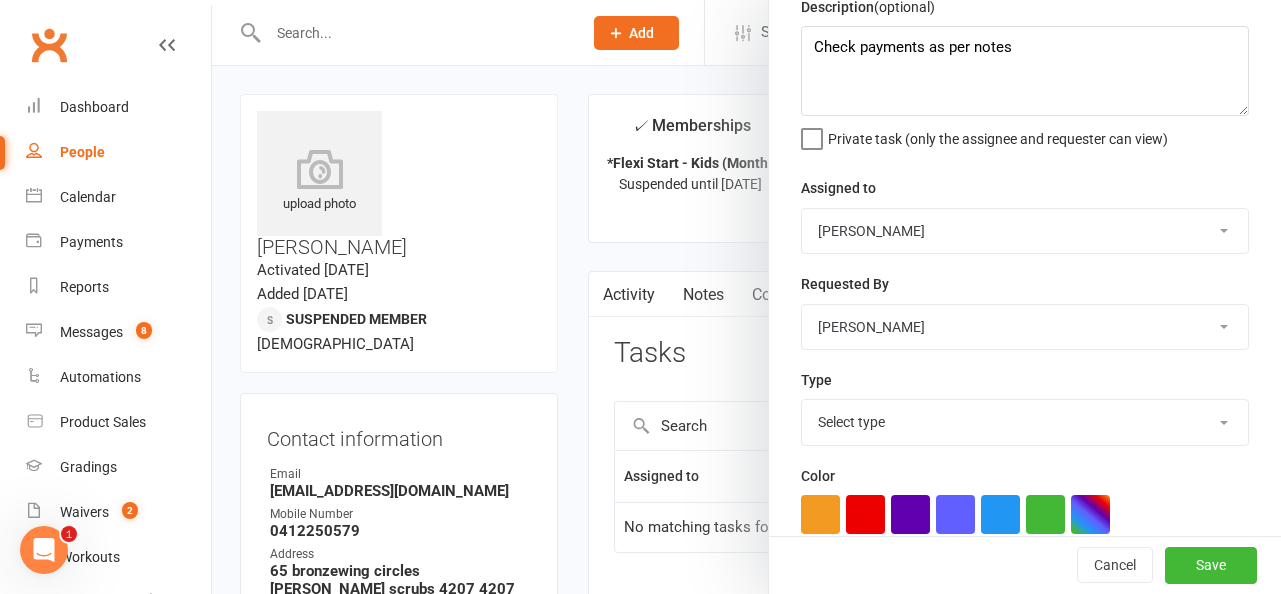select on "19296" 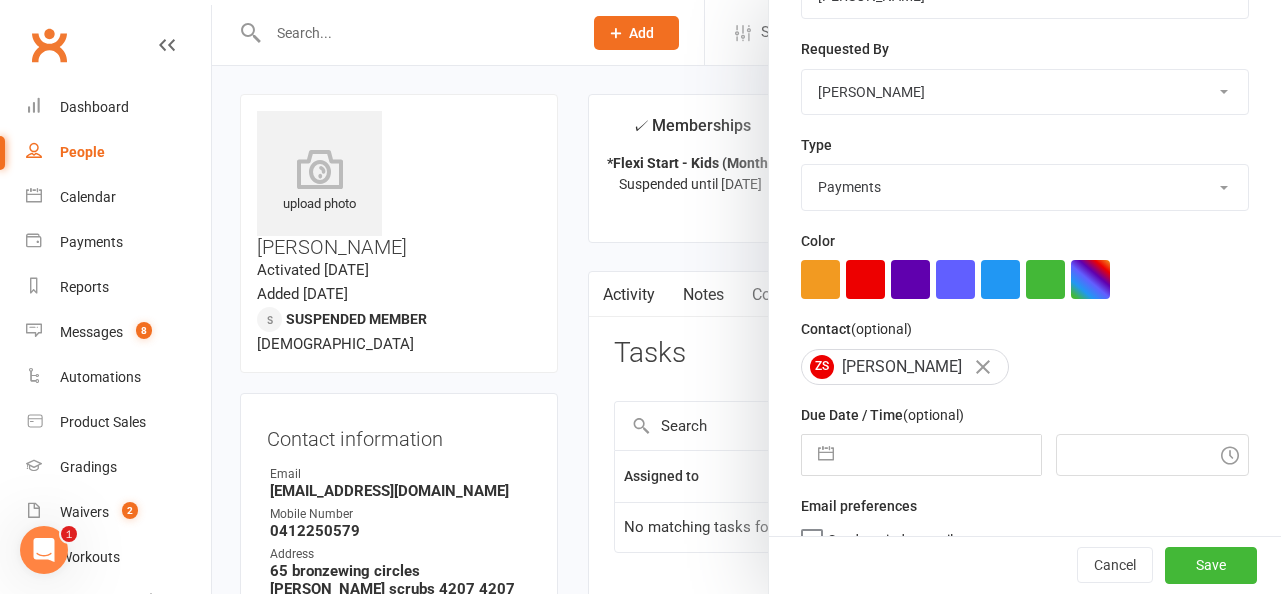 scroll, scrollTop: 360, scrollLeft: 0, axis: vertical 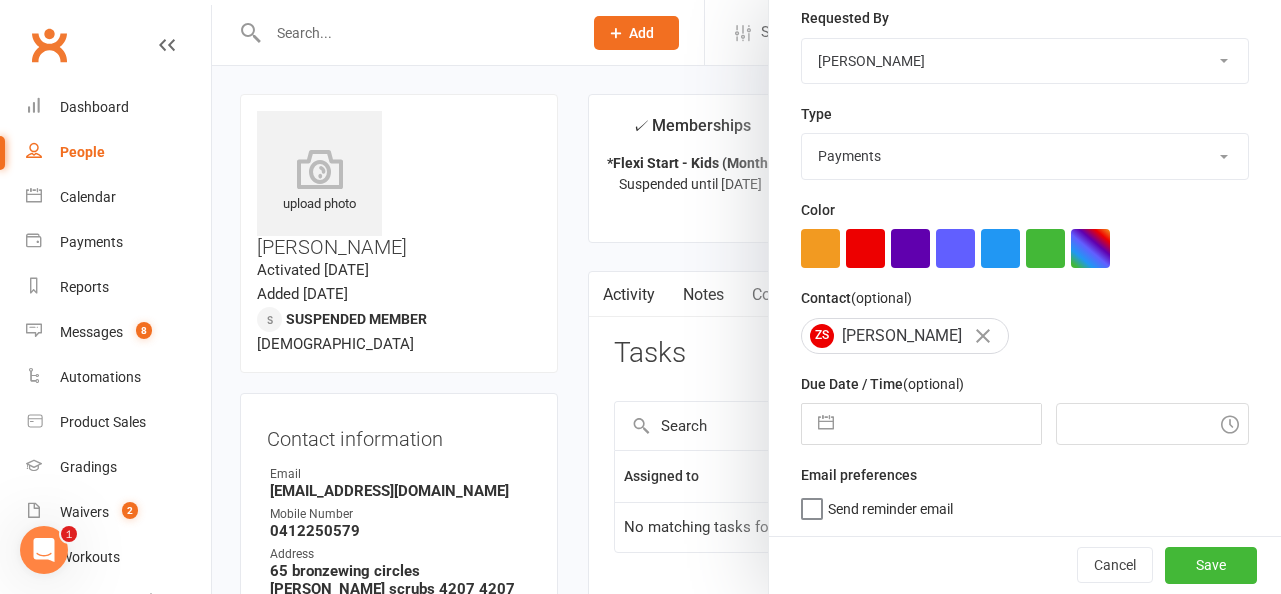 click on "Due Date / Time  (optional) Navigate forward to interact with the calendar and select a date. Press the question mark key to get the keyboard shortcuts for changing dates." at bounding box center [1025, 408] 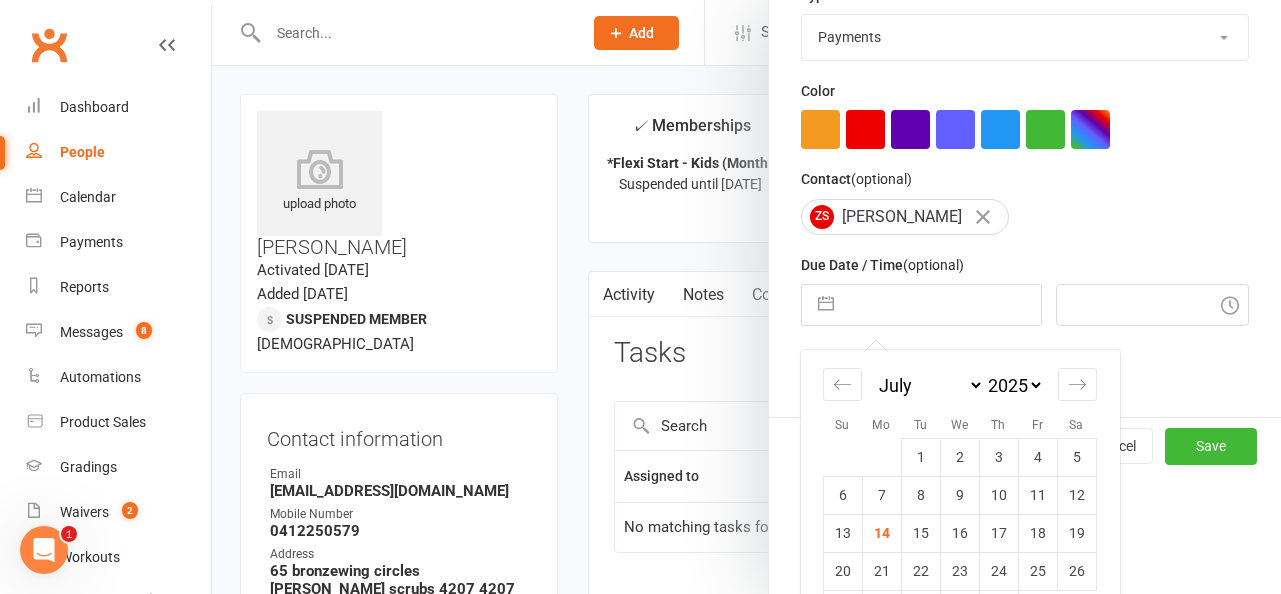 scroll, scrollTop: 536, scrollLeft: 0, axis: vertical 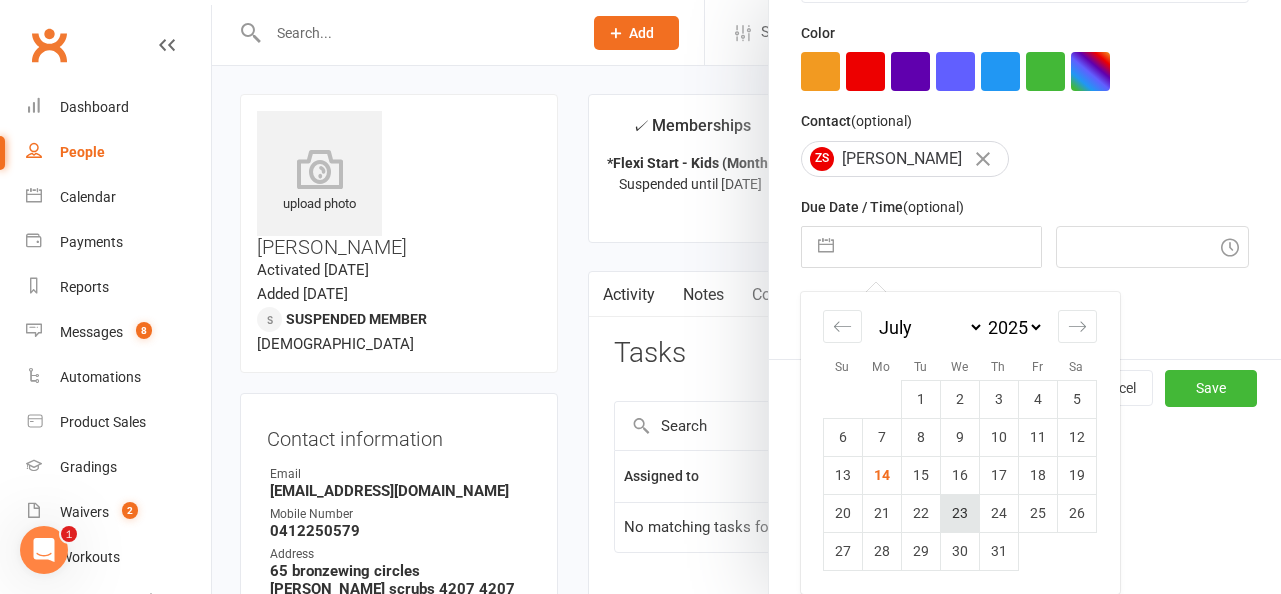 click on "23" at bounding box center (959, 513) 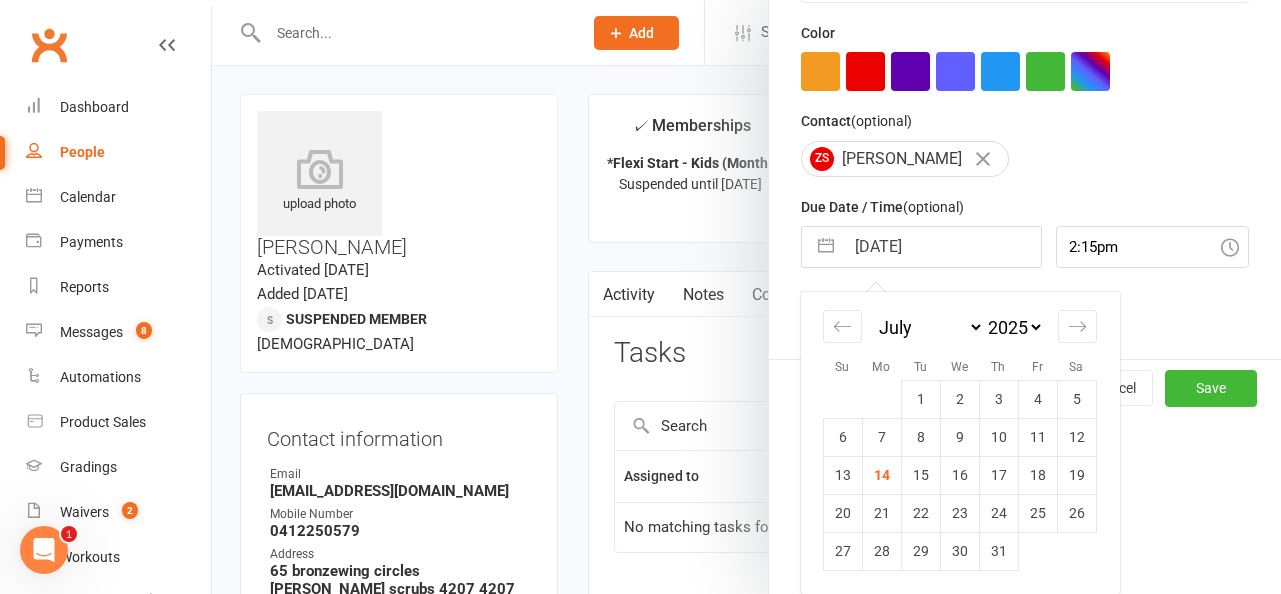 scroll, scrollTop: 360, scrollLeft: 0, axis: vertical 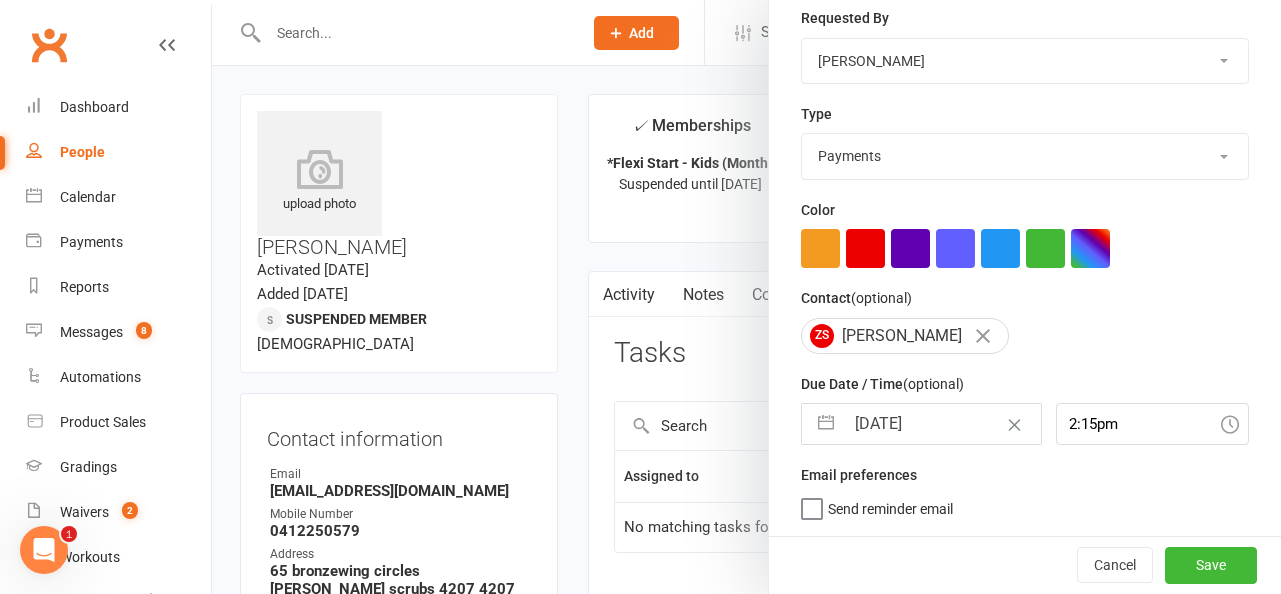click on "Send reminder email" at bounding box center (877, 504) 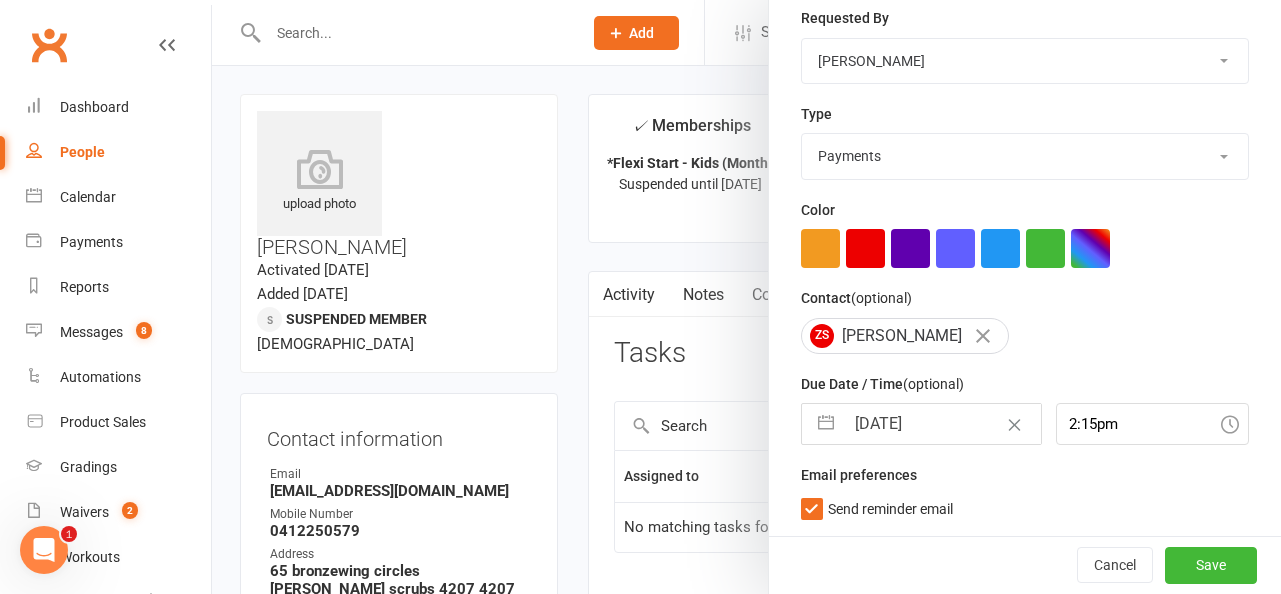 click on "Cancel Save" at bounding box center [1025, 564] 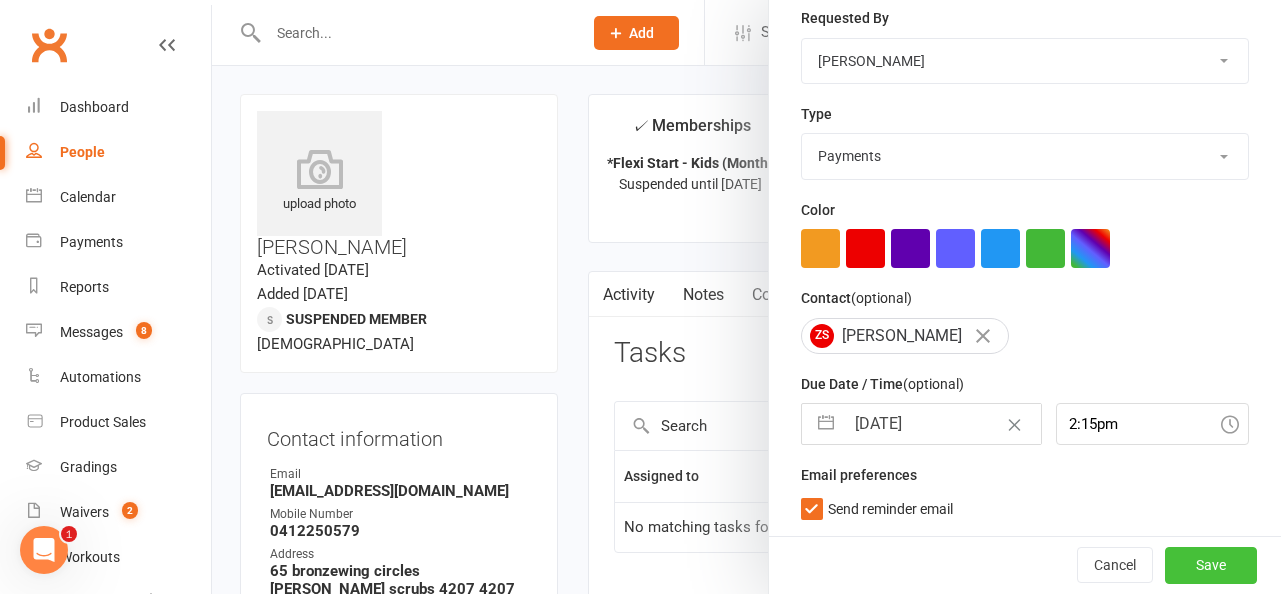click on "Save" at bounding box center (1211, 565) 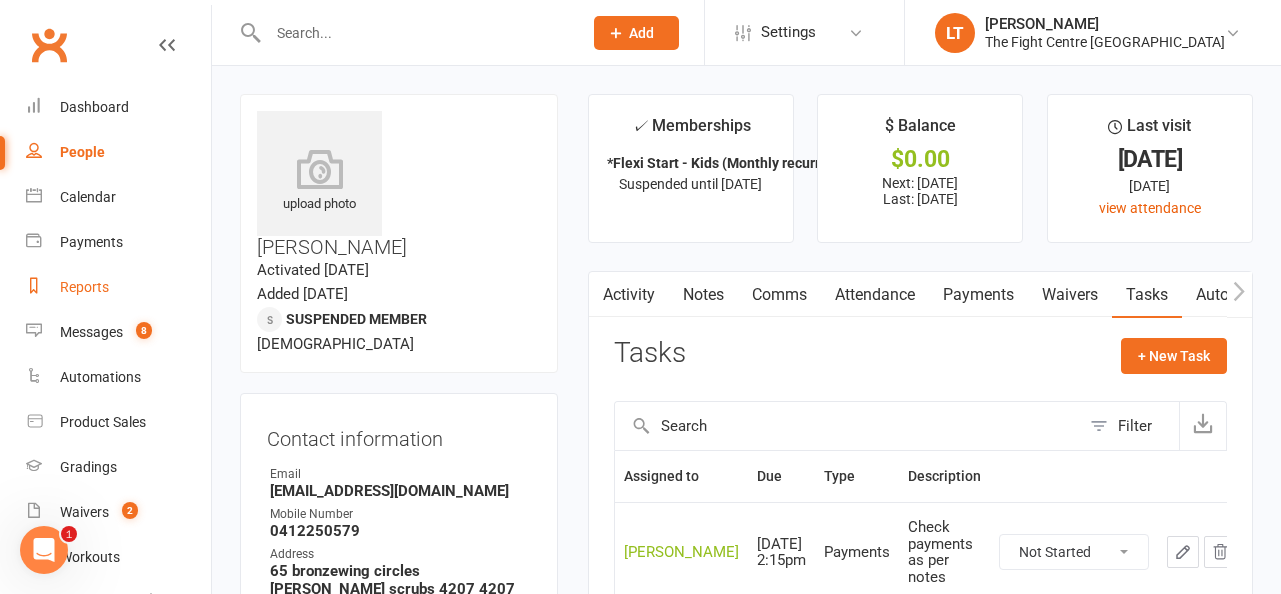 click on "Reports" at bounding box center [84, 287] 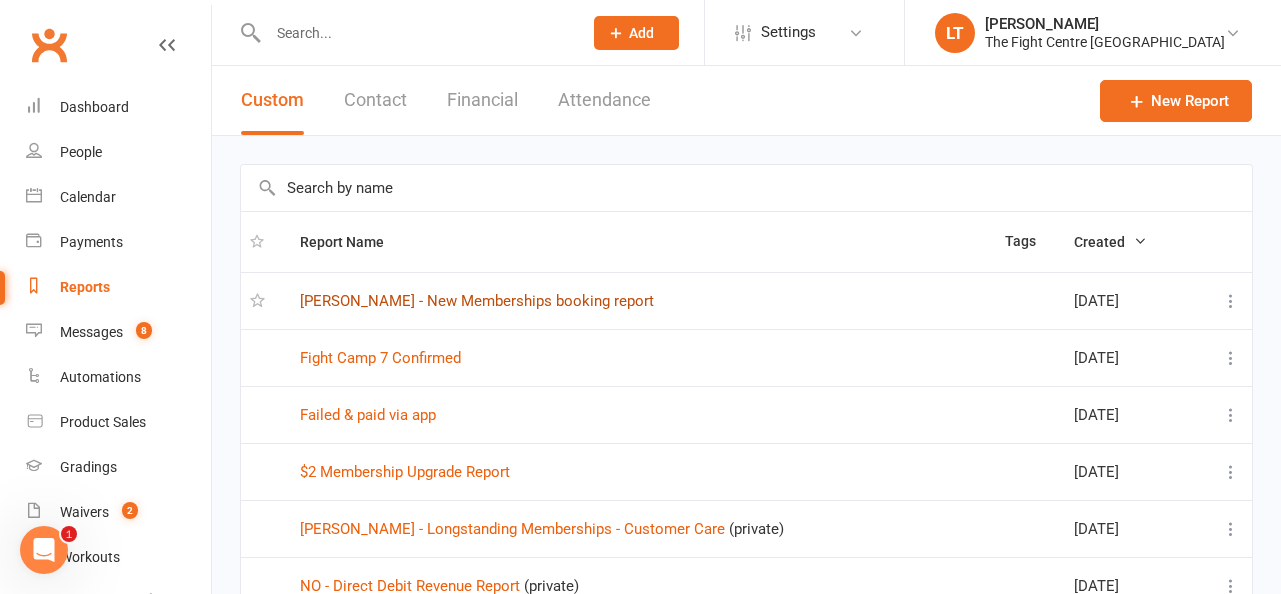 click on "LORINA - New Memberships booking report" at bounding box center [477, 301] 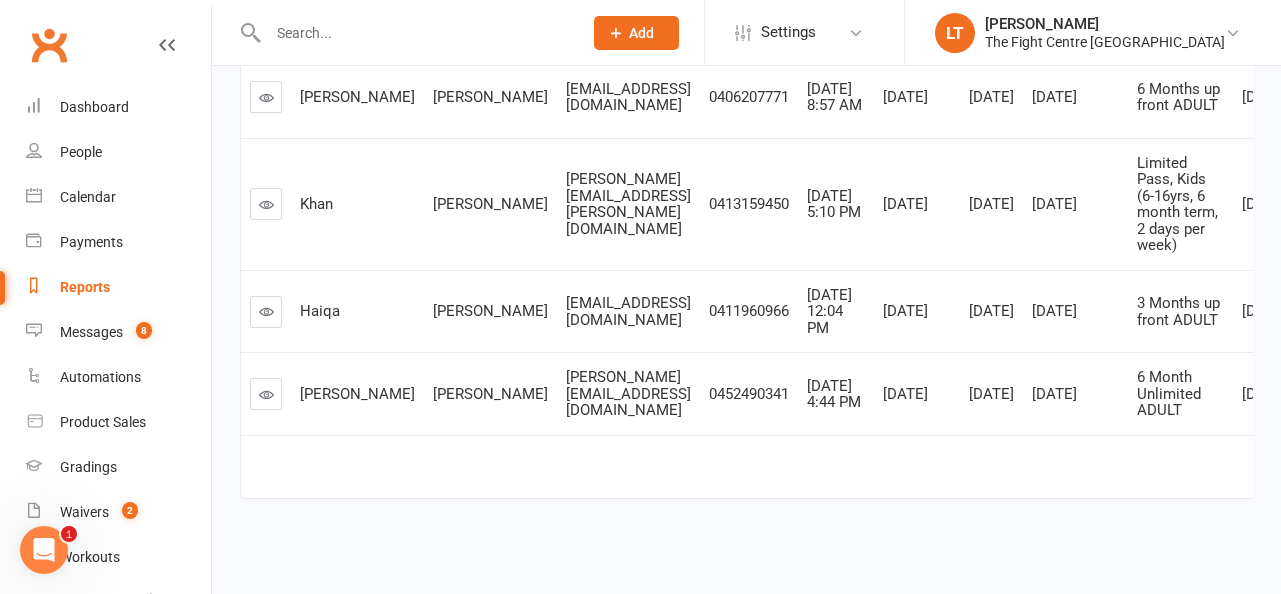 scroll, scrollTop: 0, scrollLeft: 0, axis: both 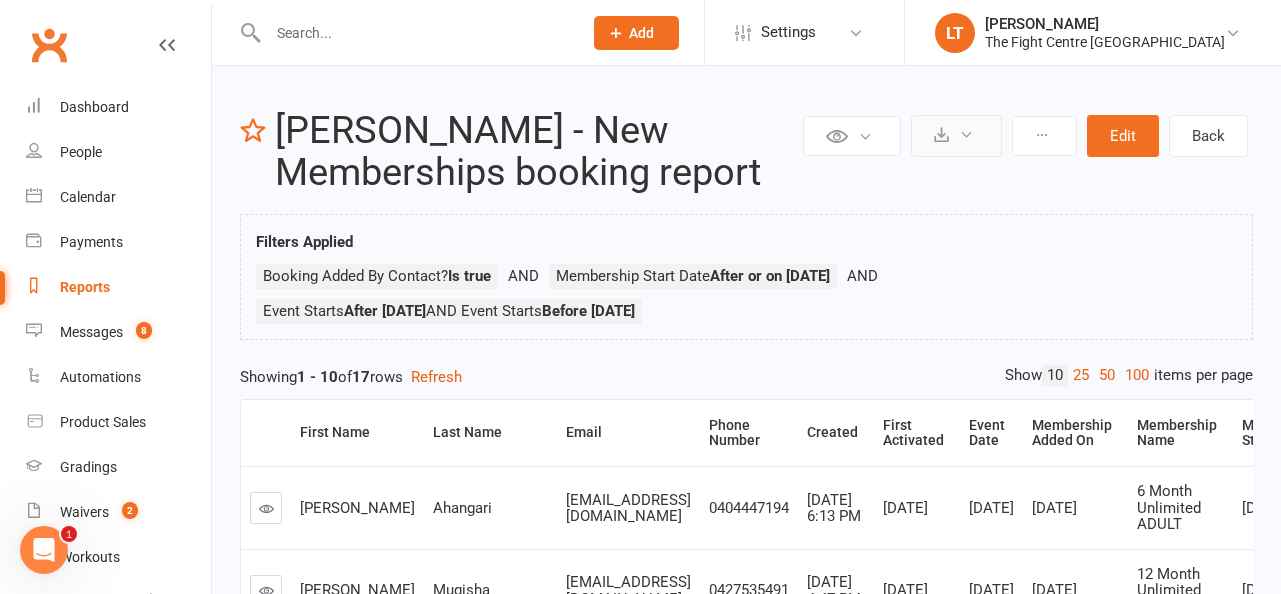 click at bounding box center (966, 134) 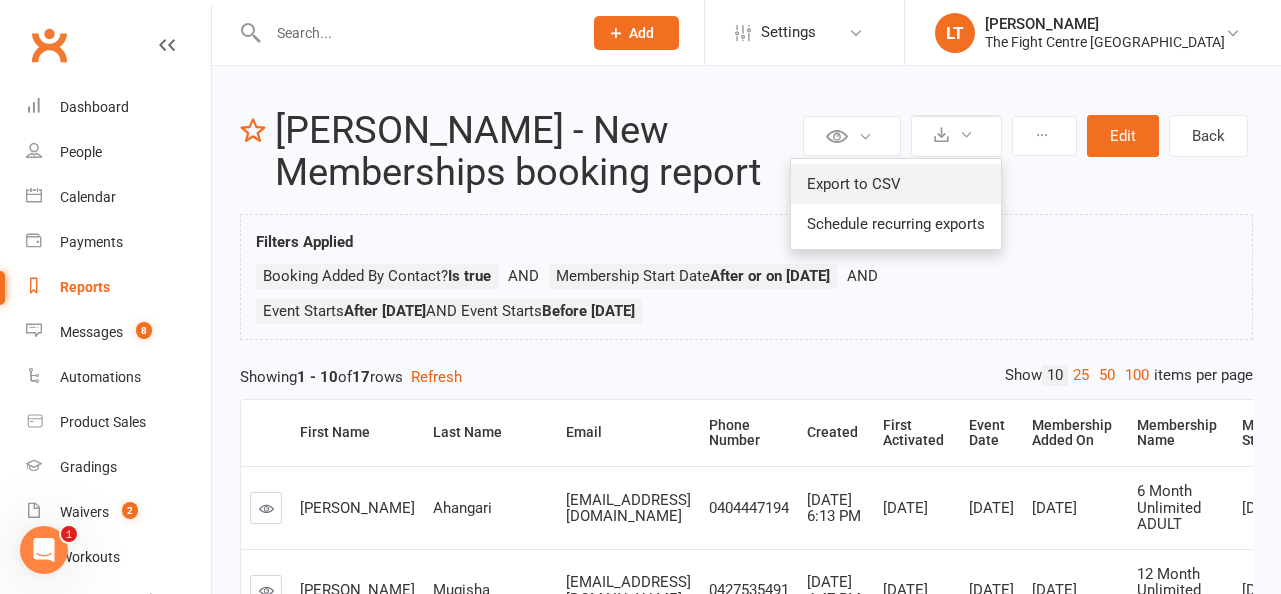 click on "Export to CSV" at bounding box center [896, 184] 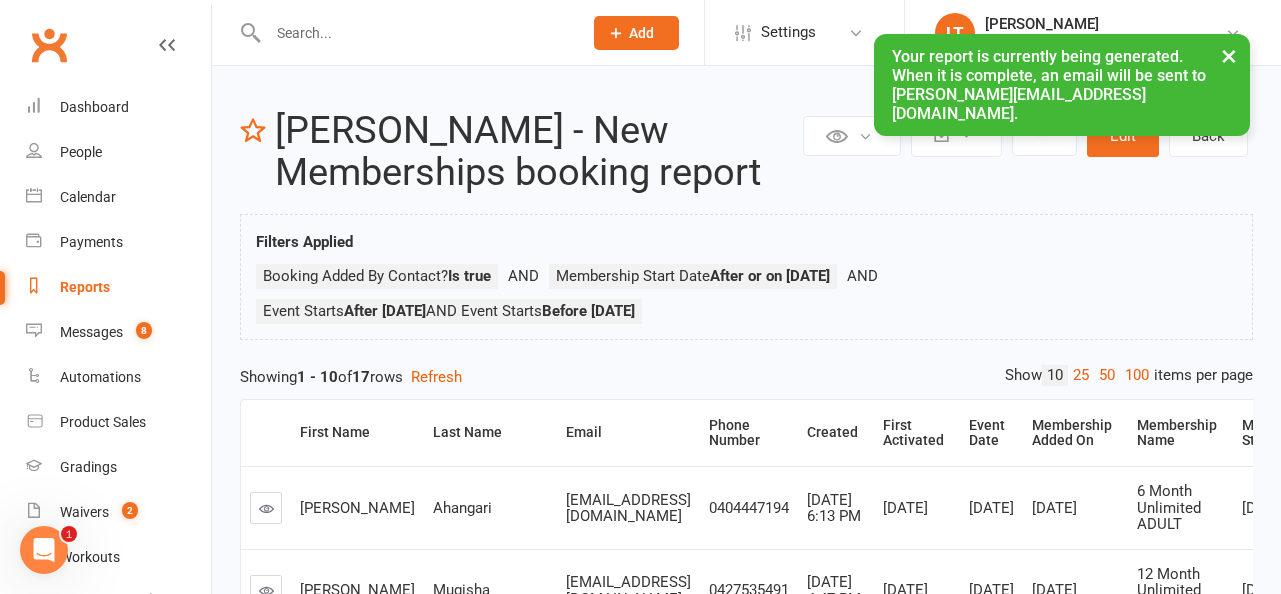 click on "×" at bounding box center (1229, 55) 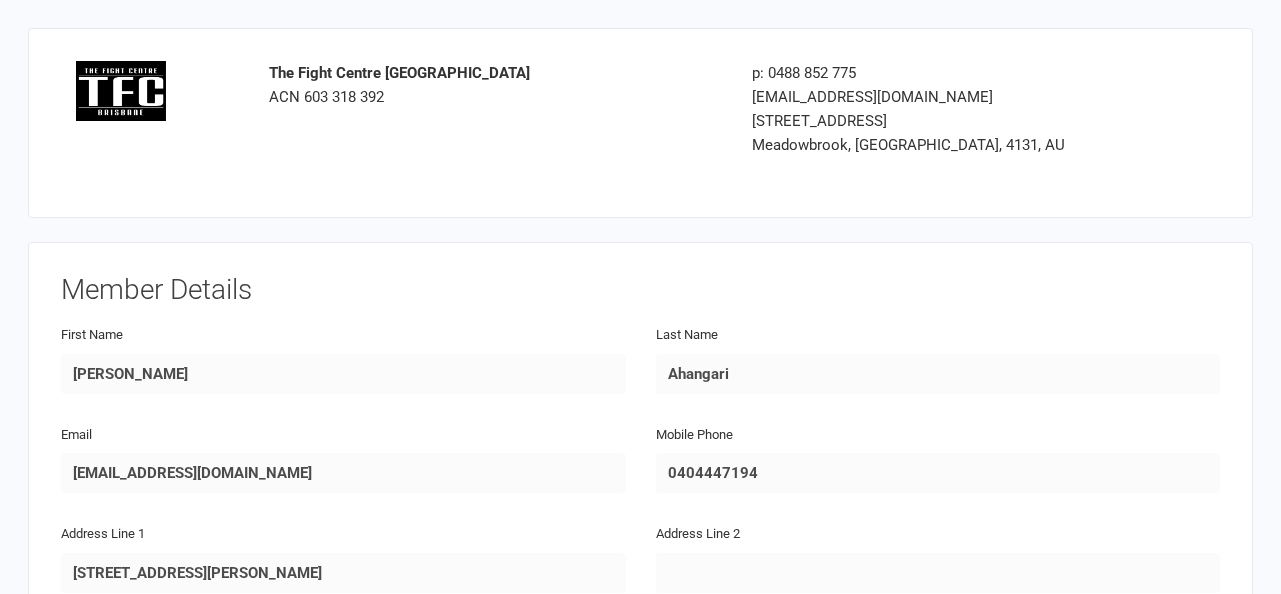 scroll, scrollTop: 0, scrollLeft: 0, axis: both 